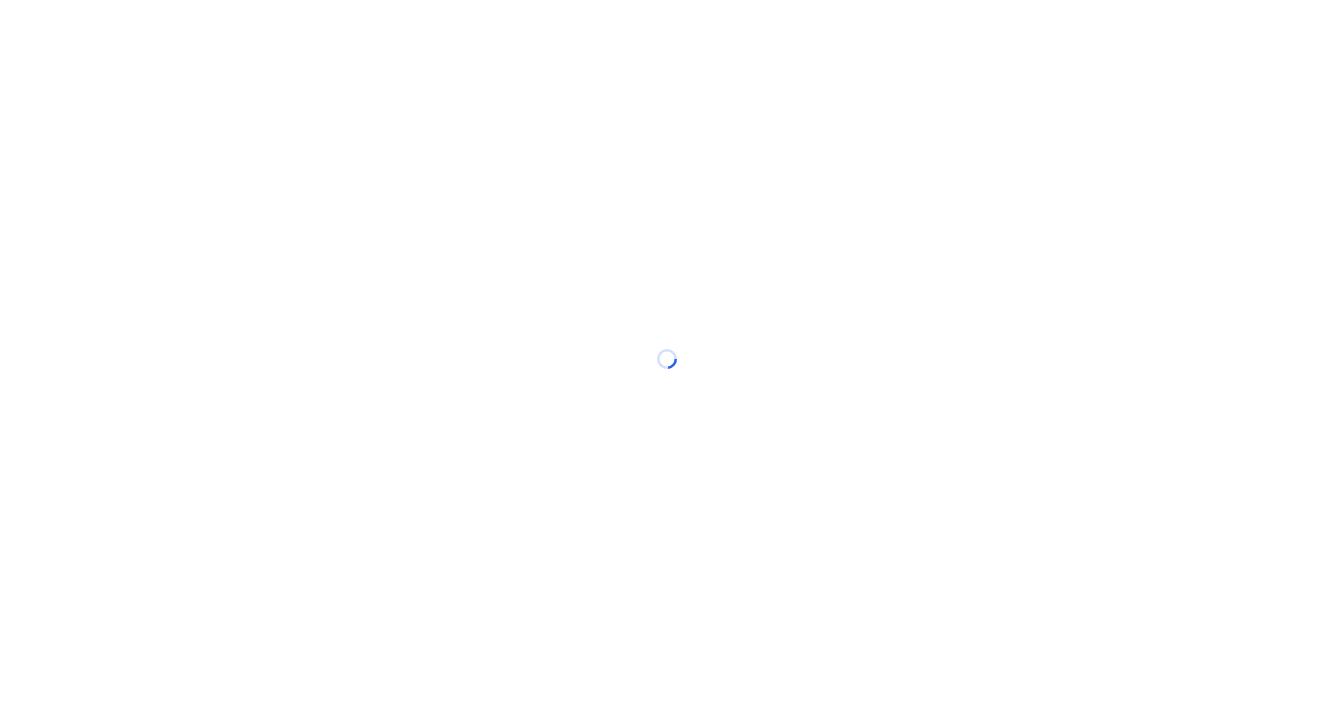 scroll, scrollTop: 0, scrollLeft: 0, axis: both 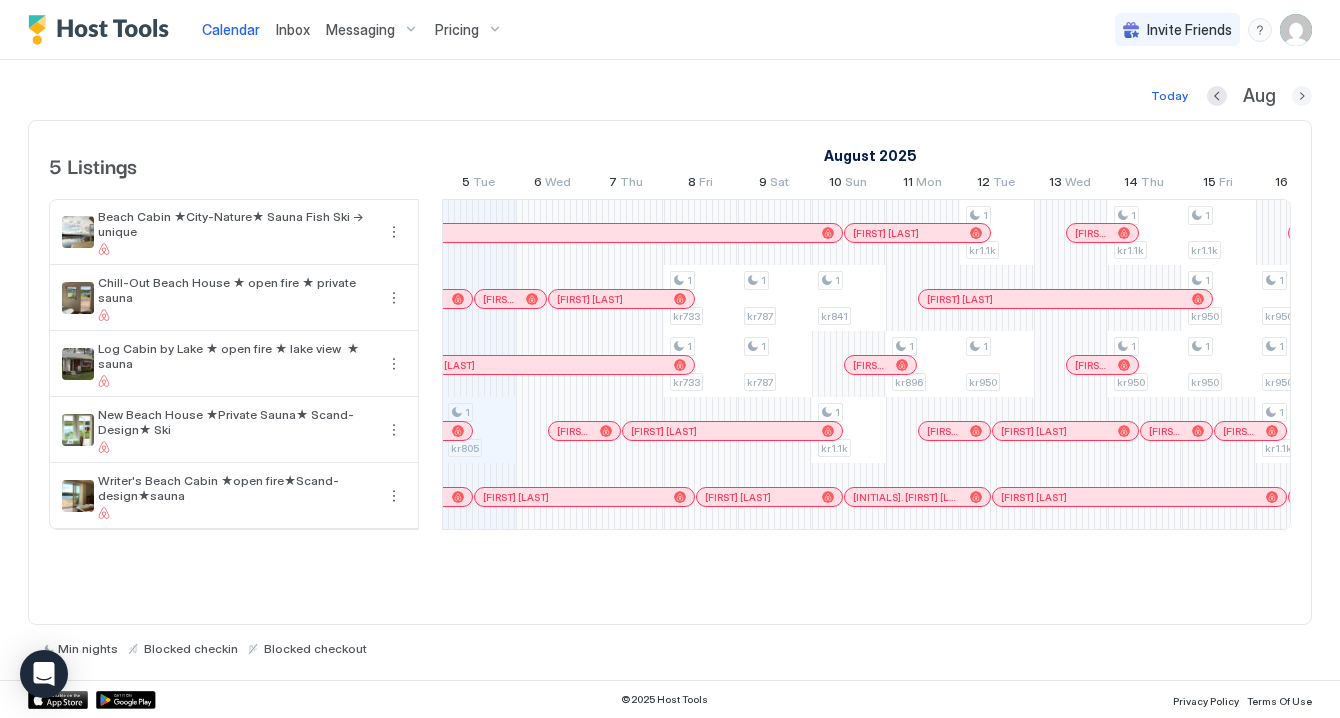 click at bounding box center [1302, 96] 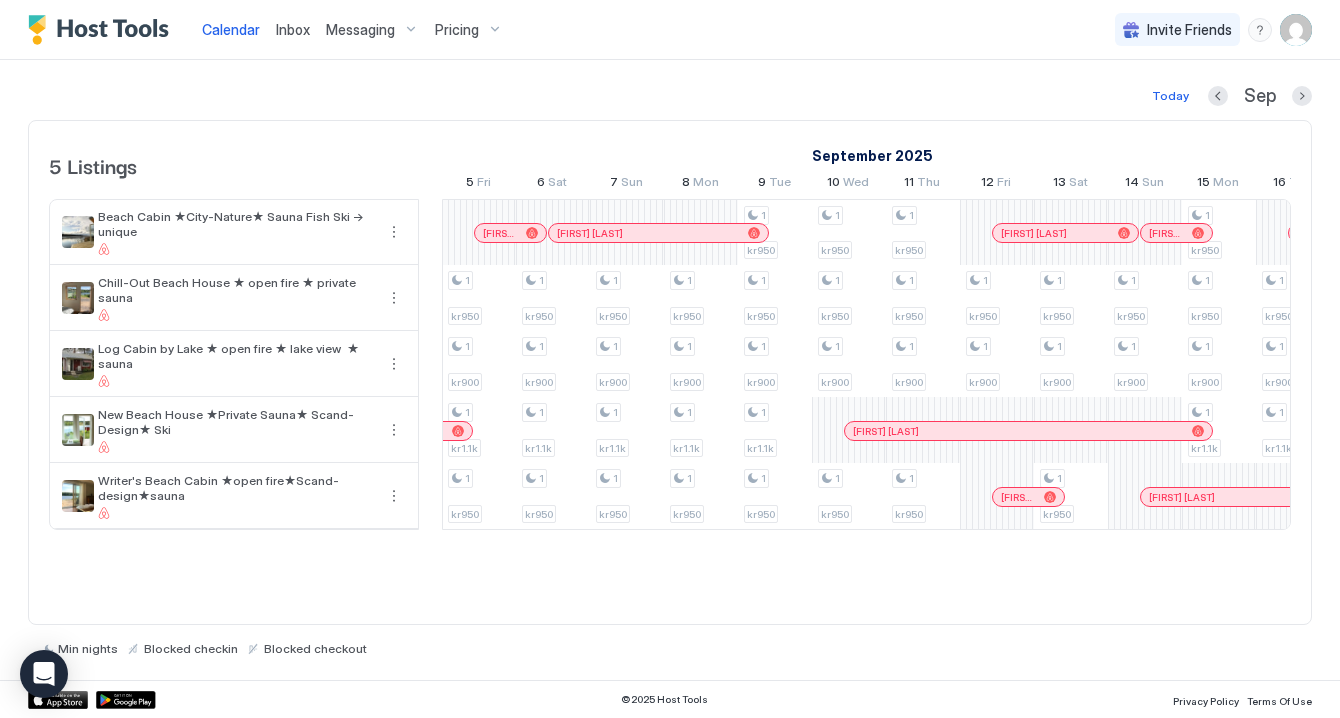 scroll, scrollTop: 0, scrollLeft: 1142, axis: horizontal 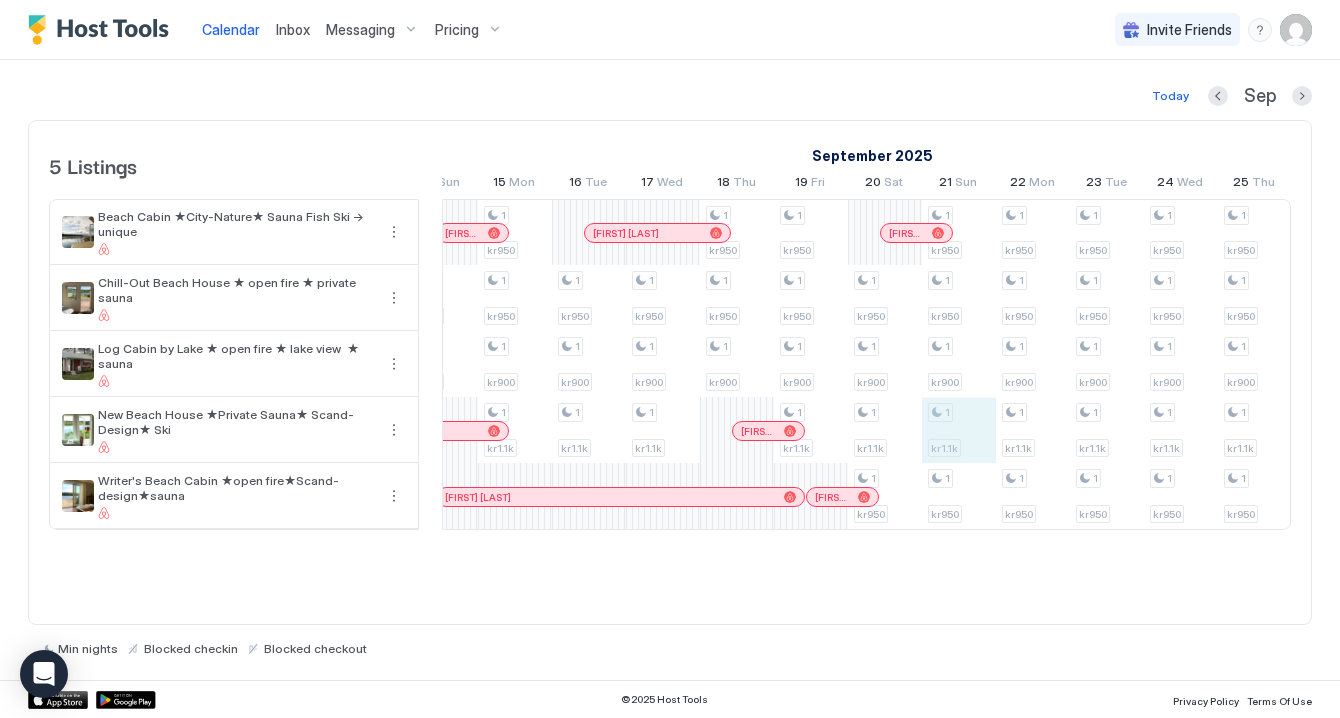 click on "1 kr950 1 kr950 1 kr1.1k 1 kr950 1 kr1.1k 1 kr950 1 kr950 1 kr1.1k 1 kr950 1 kr950 1 kr950 1 kr950 1 kr1.1k 1 kr950 1 kr1.1k 1 kr1.1k 1 kr950 1 kr1.1k 1 kr1.1k 1 kr950 1 kr1.1k 1 kr950 1 kr950 1 kr900 1 kr1.1k 1 kr950 1 kr950 1 kr900 1 kr950 1 kr950 1 kr900 1 kr1.1k 1 kr950 1 kr950 1 kr950 1 kr900 1 kr950 1 kr950 1 kr900 1 kr1.1k 1 kr950 1 kr950 1 kr900 1 kr1.1k 1 kr950 1 kr950 1 kr900 1 kr1.1k 1 kr950 1 kr950 1 kr900 1 kr1.1k 1 kr950 1 kr950 1 kr950 1 kr900 1 kr1.1k 1 kr950 1 kr950 1 kr950 1 kr900 1 kr950 1 kr950 1 kr950 1 kr900 1 kr950 1 kr950 1 kr900 1 kr950 1 kr900 1 kr950 1 kr950 1 kr900 1 kr950 1 kr950 1 kr900 1 kr1.1k 1 kr950 1 kr900 1 kr1.1k 1 kr950 1 kr900 1 kr1.1k 1 kr950 1 kr950 1 kr900 1 kr950 1 kr950 1 kr900 1 kr1.1k 1 kr950 1 kr900 1 kr1.1k 1 kr950 1 kr950 1 kr950 1 kr900 1 kr1.1k 1 kr950 1 kr950 1 kr950 1 kr900 1 kr1.1k 1 kr950 1 kr950 1 kr950 1 kr900 1 kr1.1k 1 kr950 1 1 1" at bounding box center (515, 364) 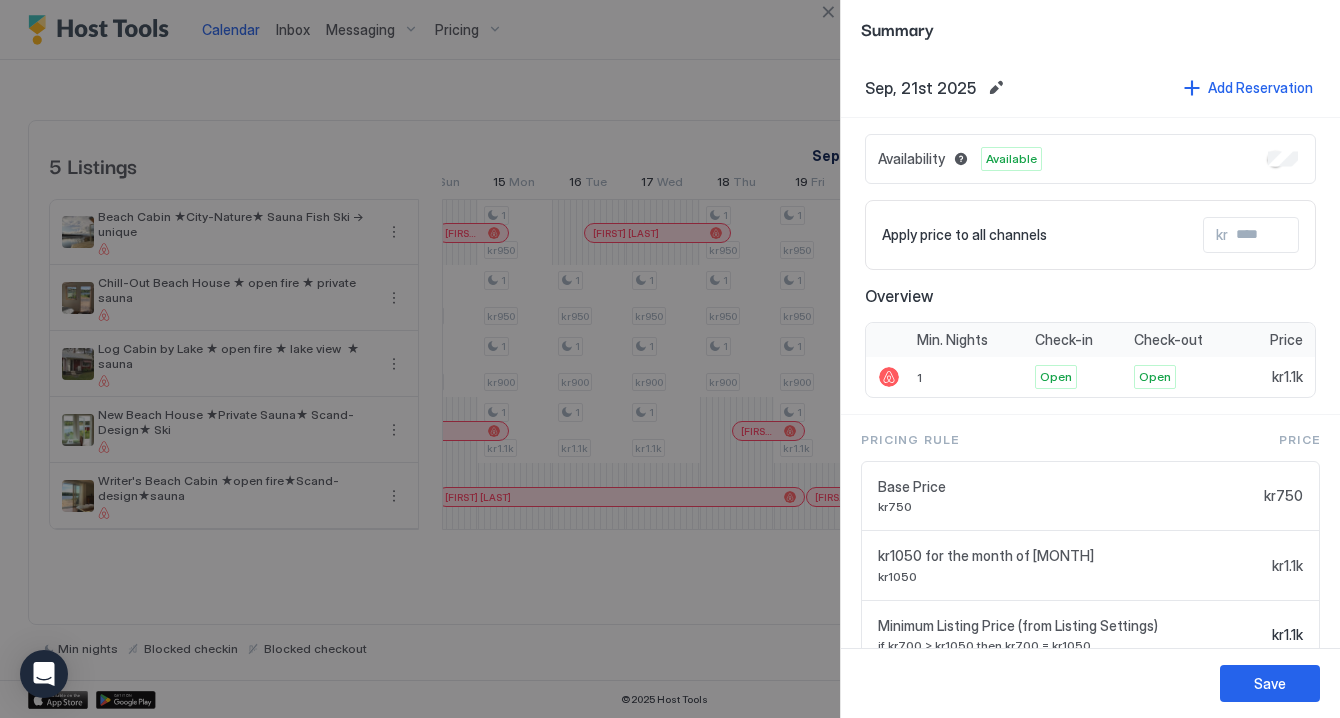 type 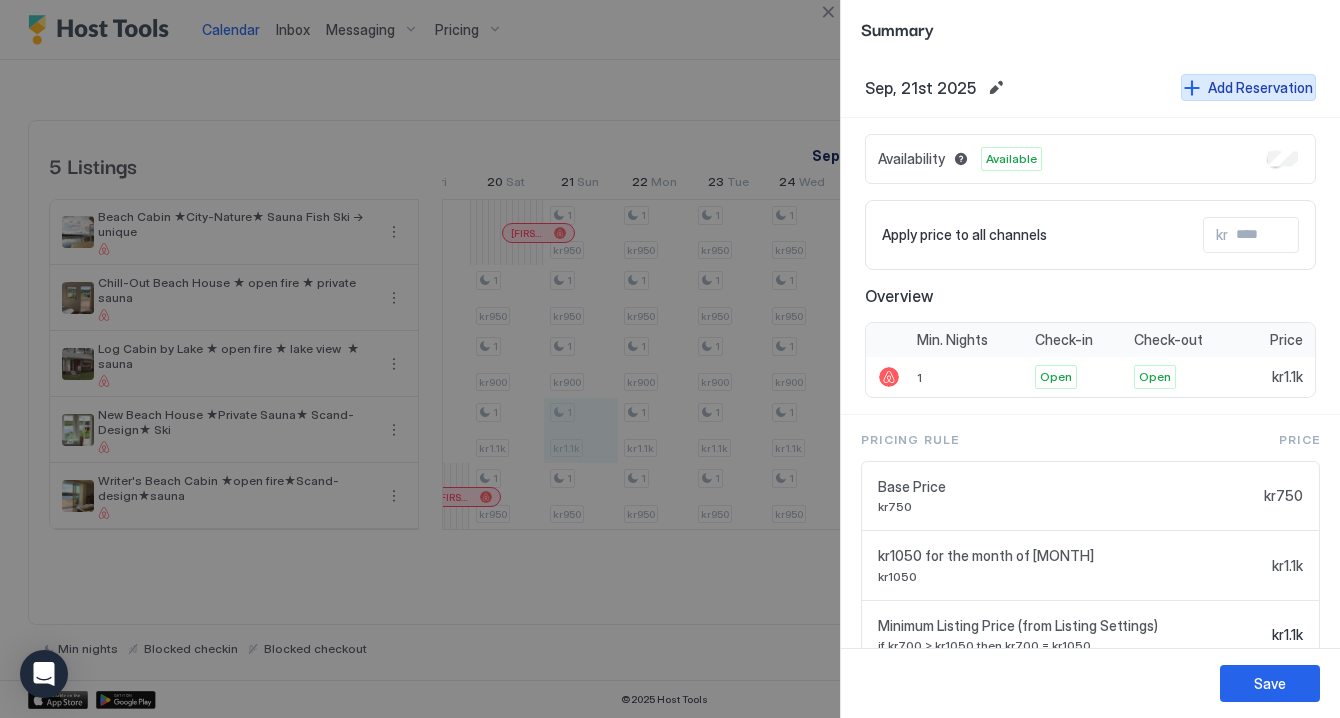 click on "Add Reservation" at bounding box center [1260, 87] 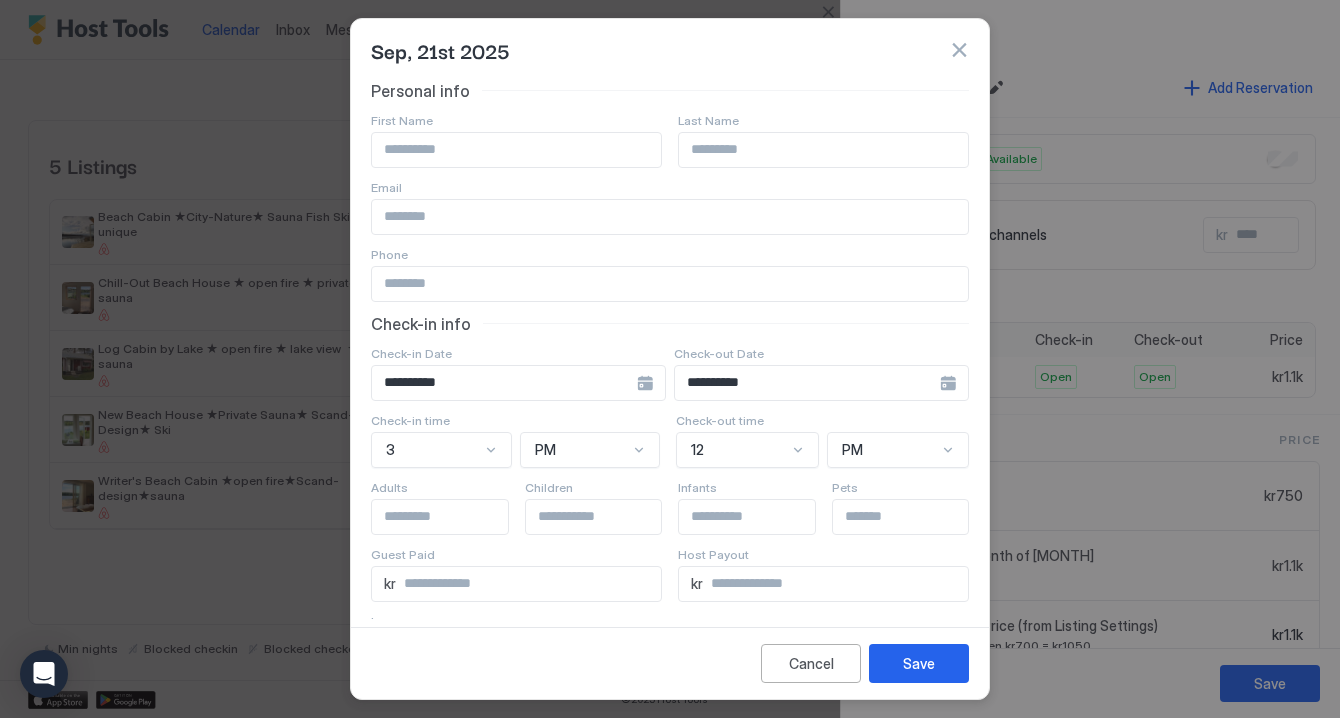 click at bounding box center [516, 150] 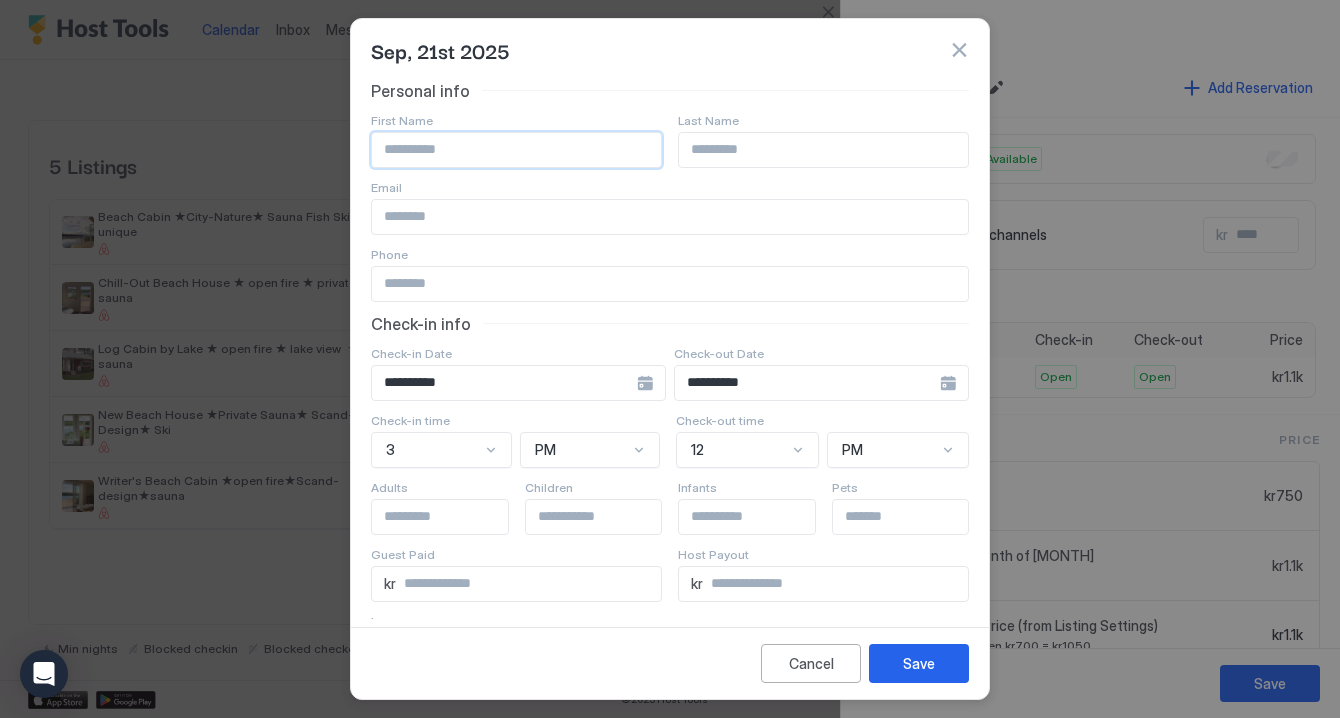 type on "*" 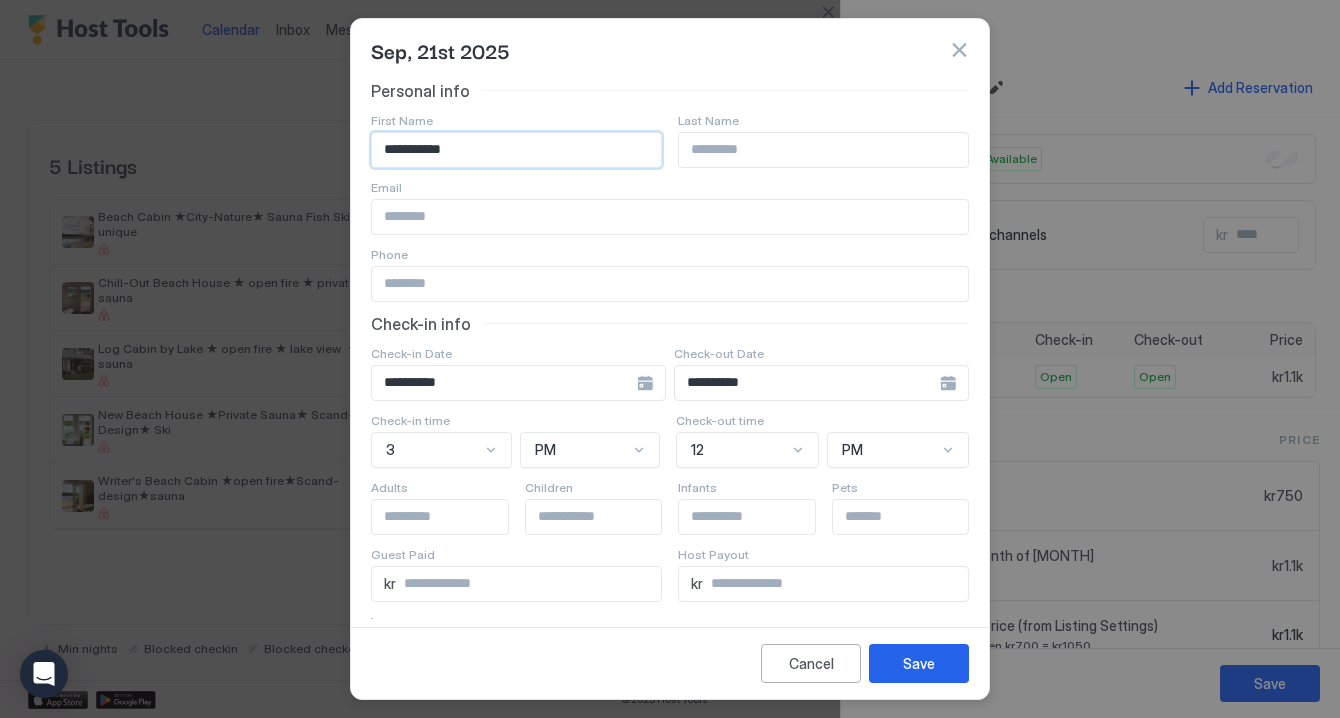 type on "**********" 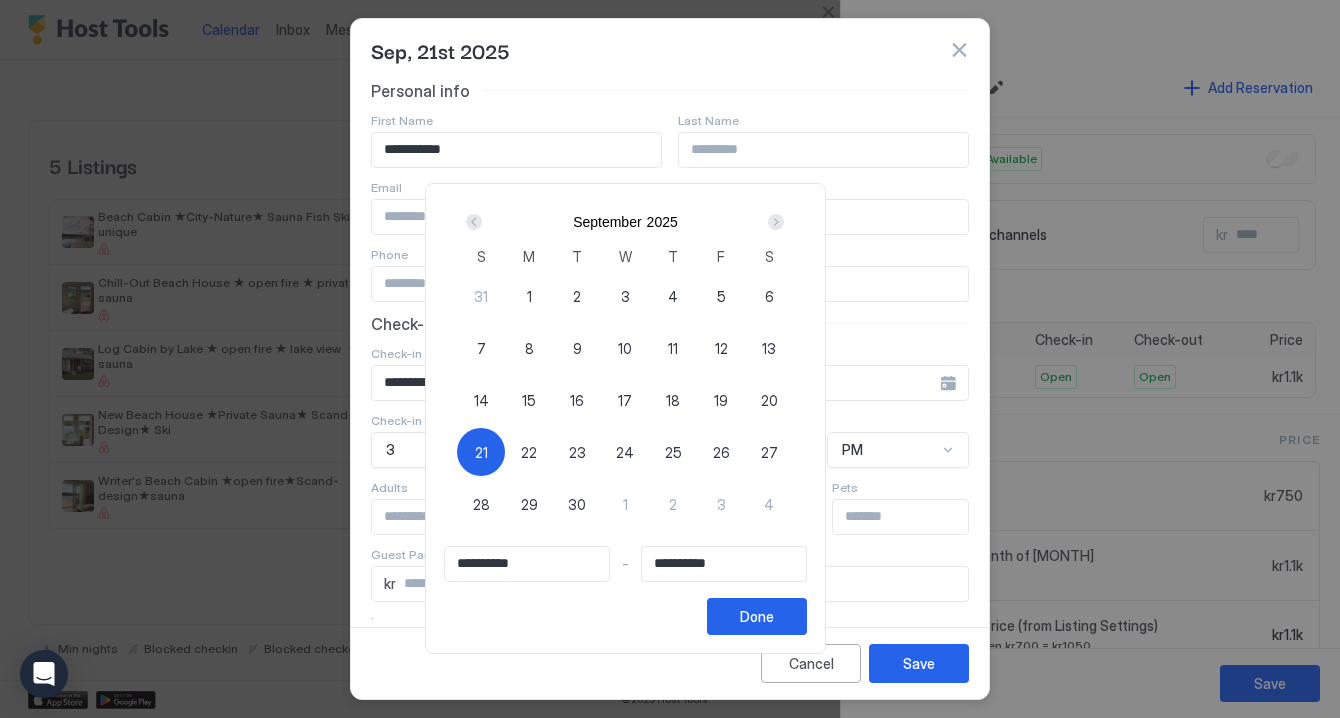 click on "29" at bounding box center [529, 504] 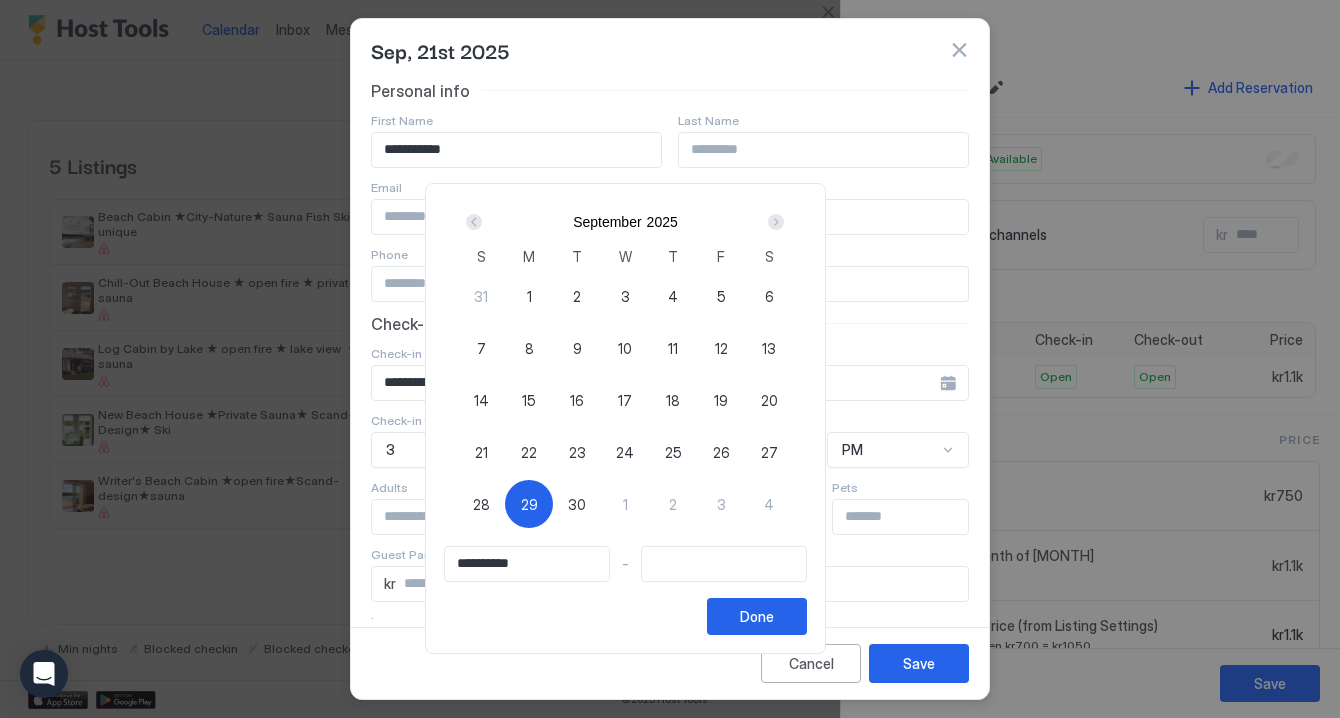click on "21" at bounding box center [481, 452] 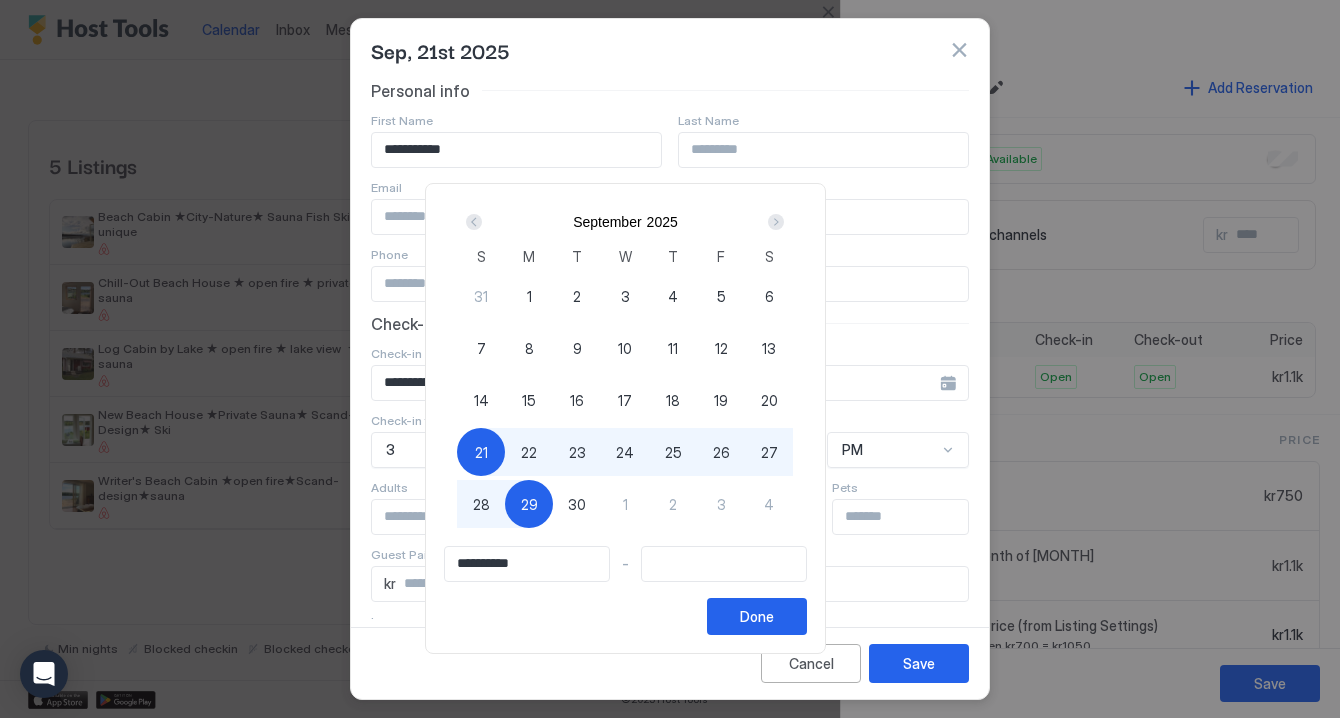 click on "29" at bounding box center [529, 504] 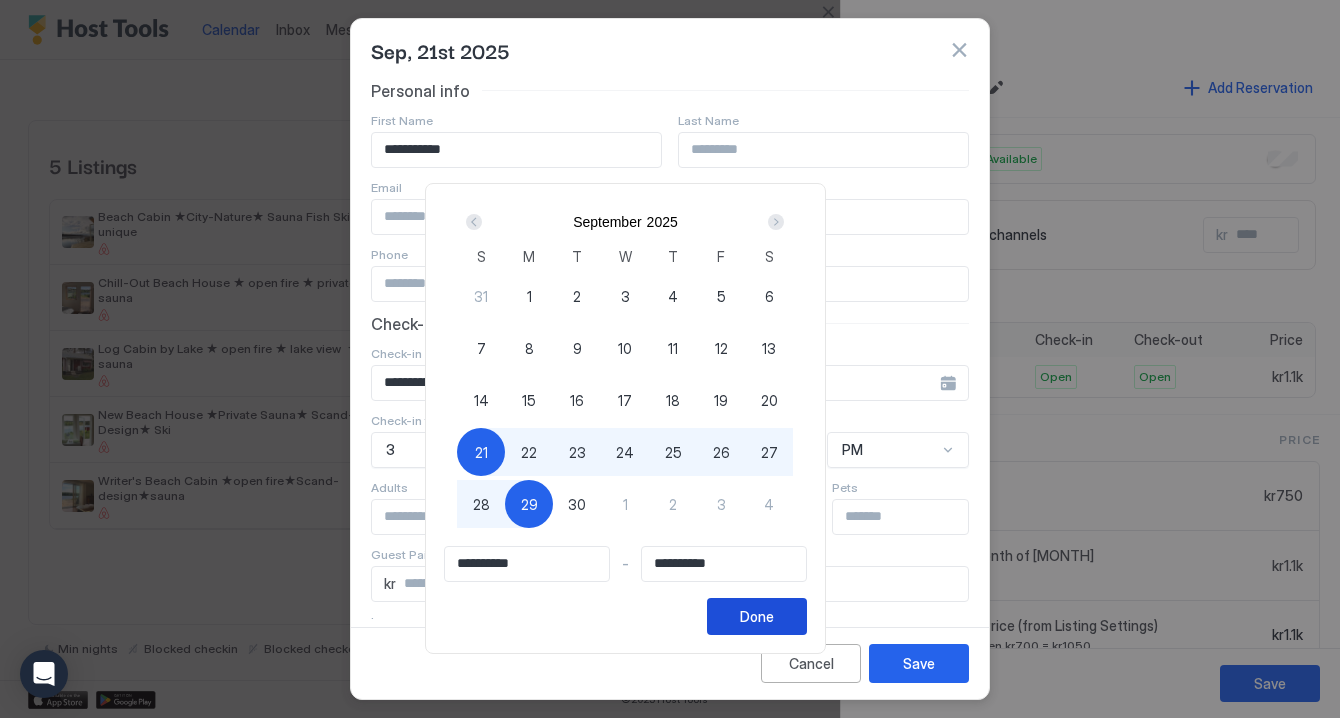 click on "Done" at bounding box center [757, 616] 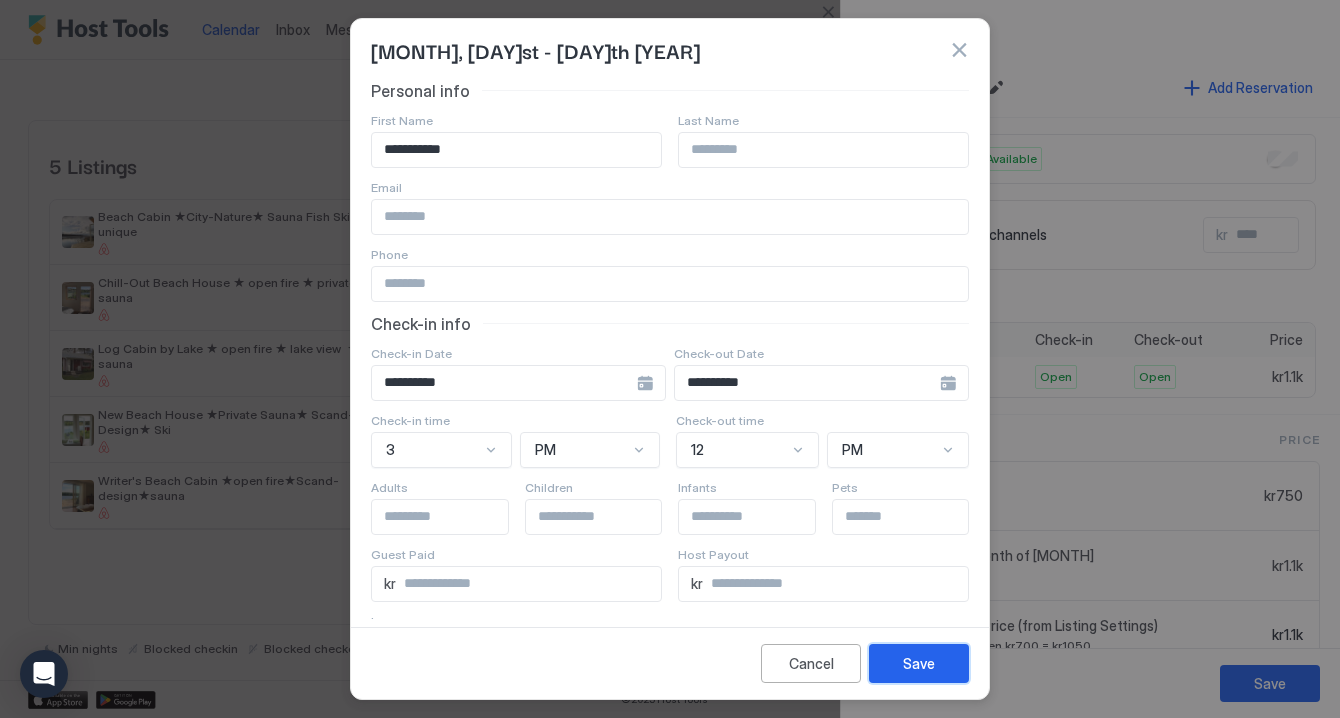 click on "Save" at bounding box center [919, 663] 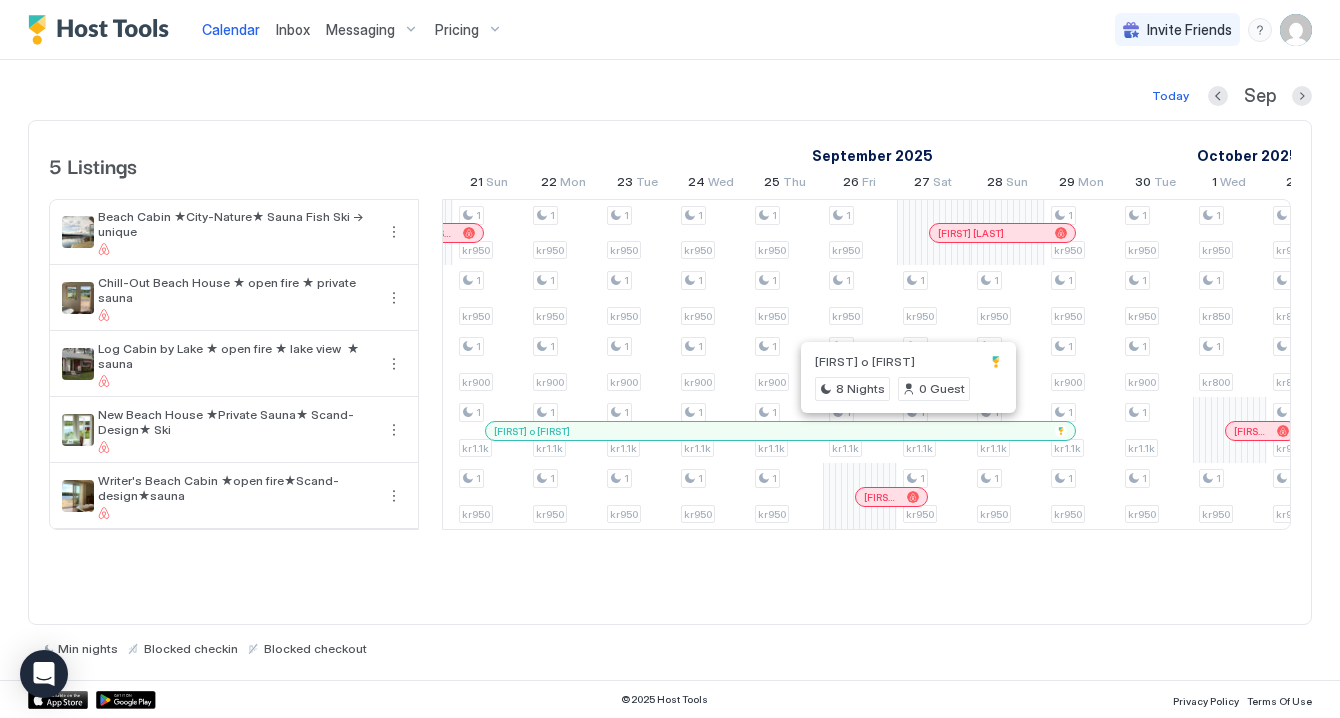 click at bounding box center [910, 431] 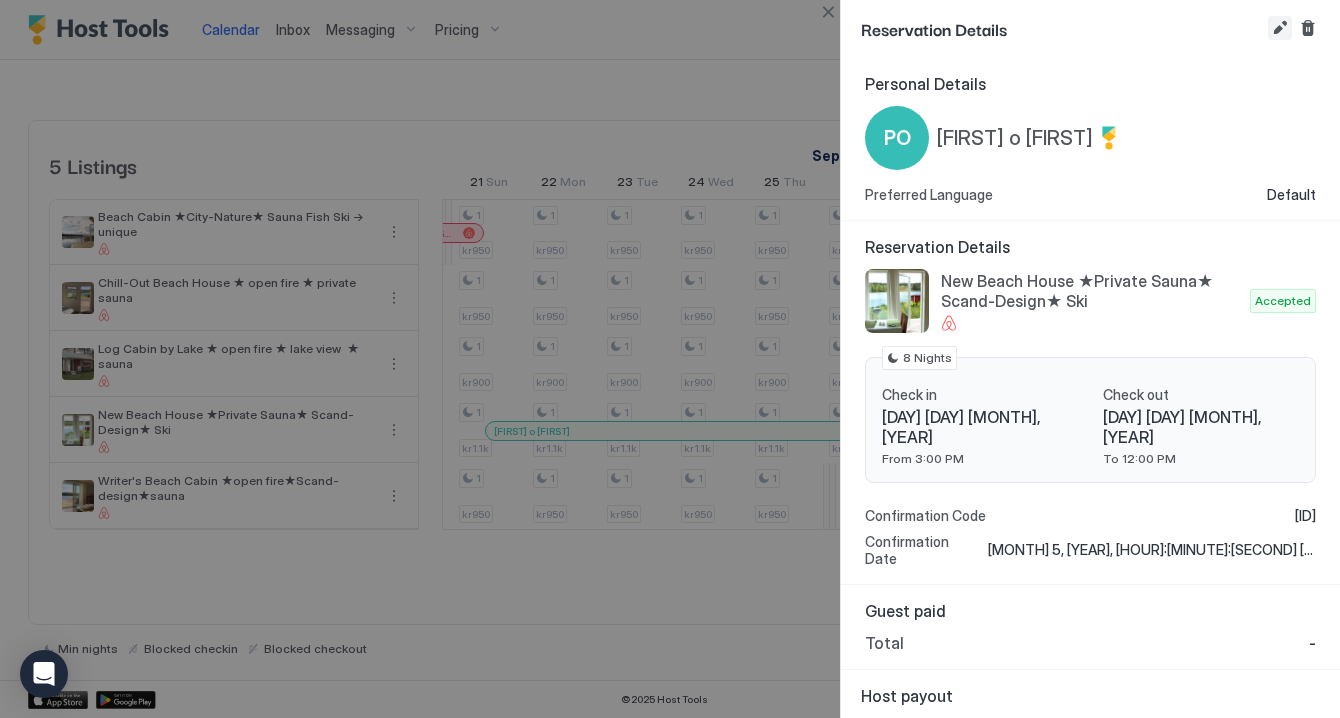 click at bounding box center (1280, 28) 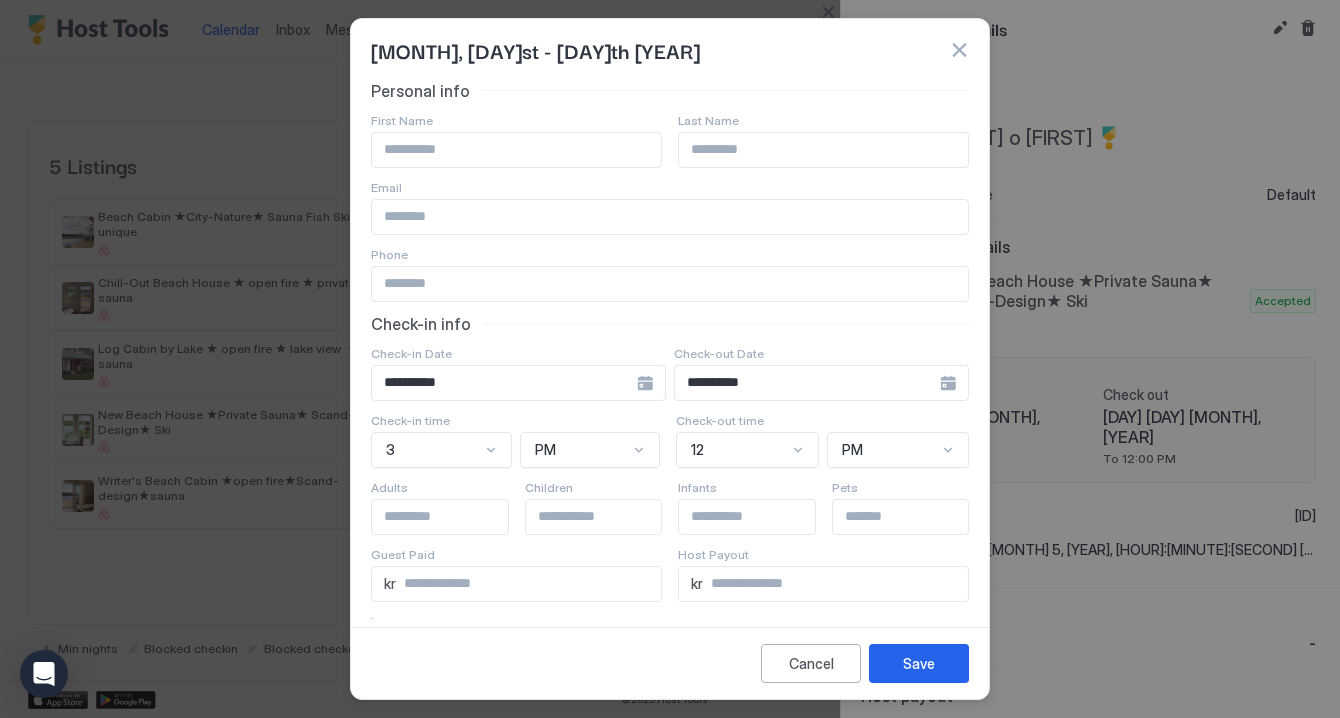 click on "**********" at bounding box center (504, 383) 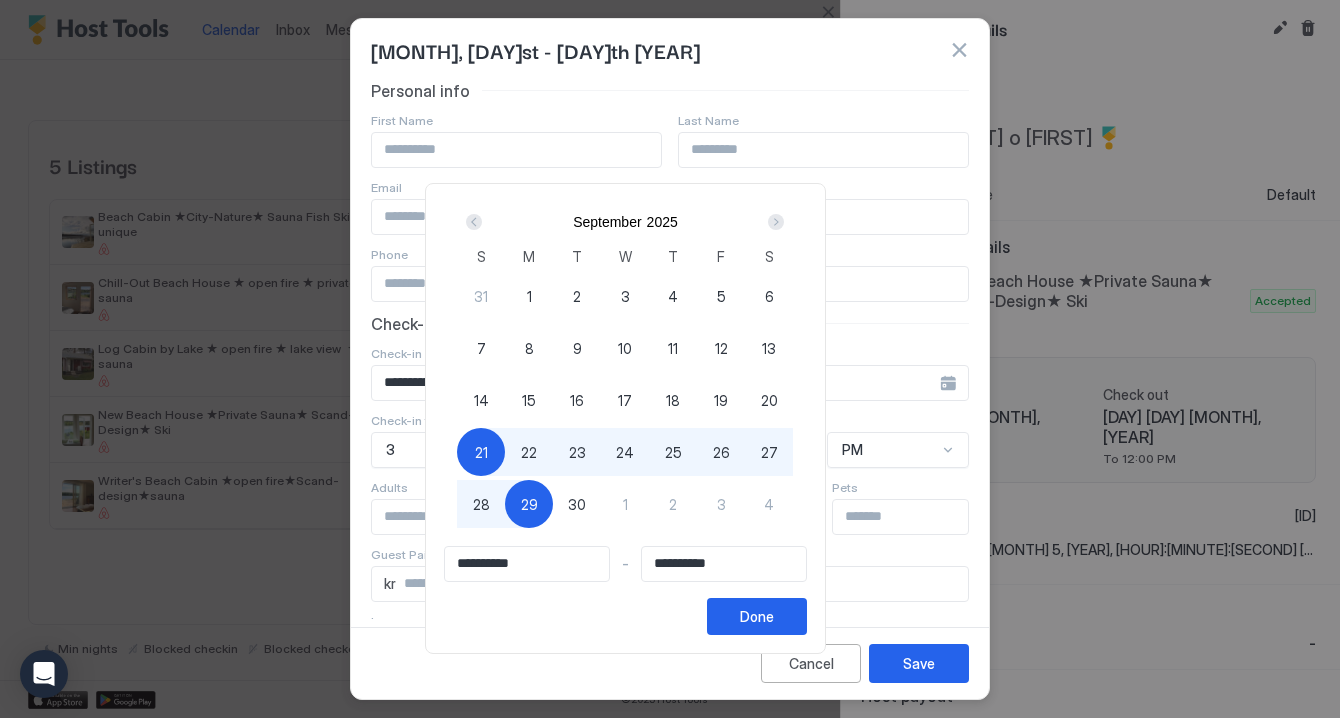 click on "1" at bounding box center [625, 504] 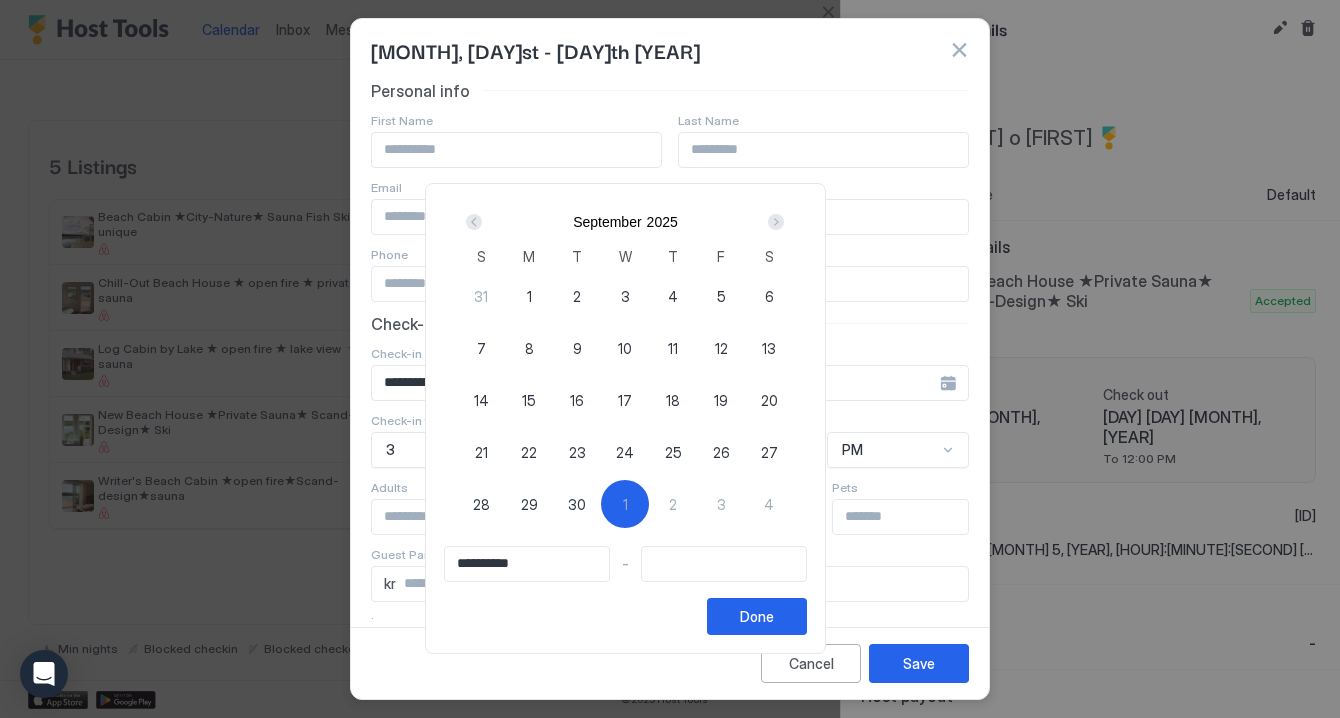 click on "21" at bounding box center [481, 452] 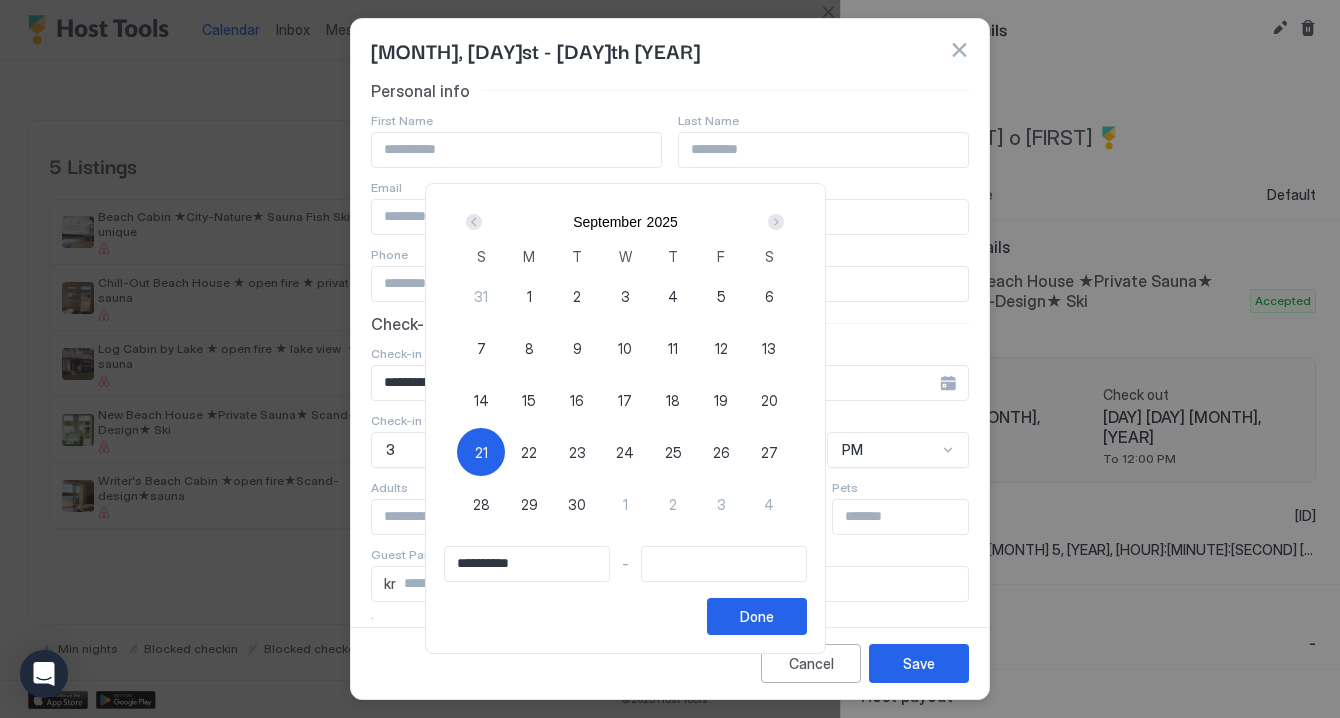 type on "**********" 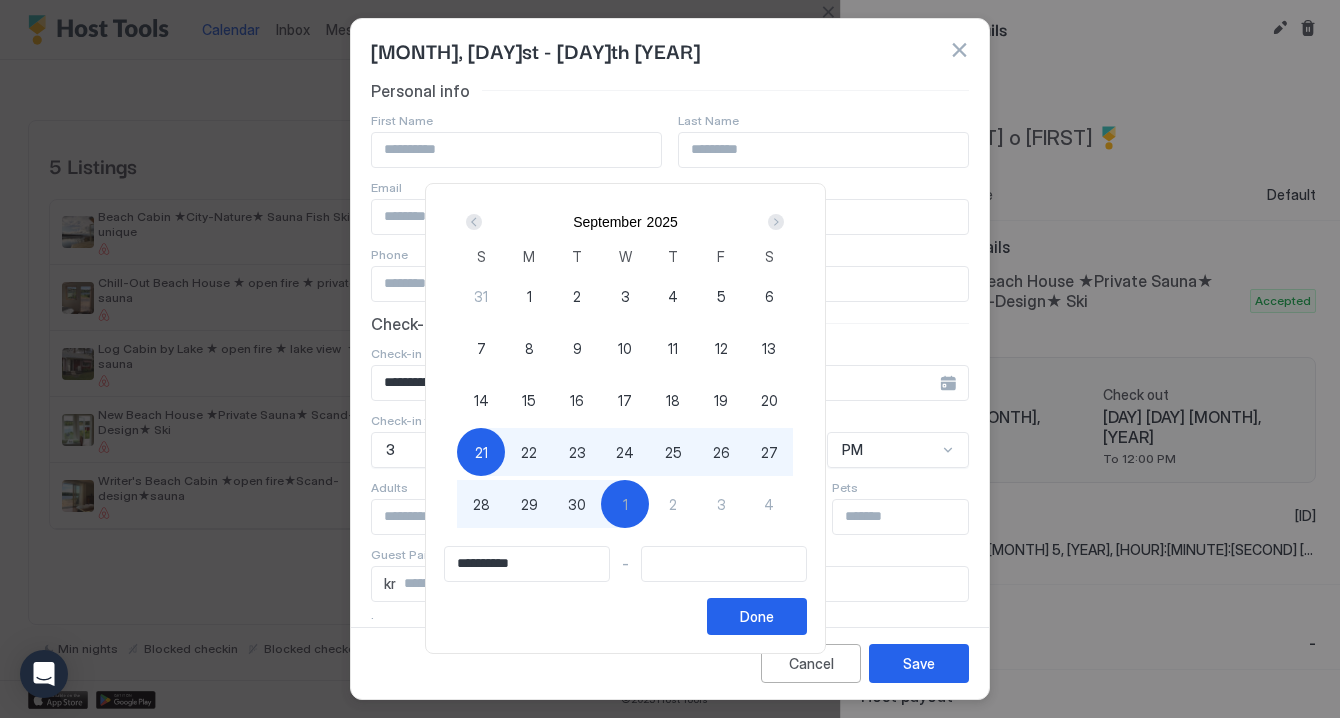 click on "1" at bounding box center (625, 504) 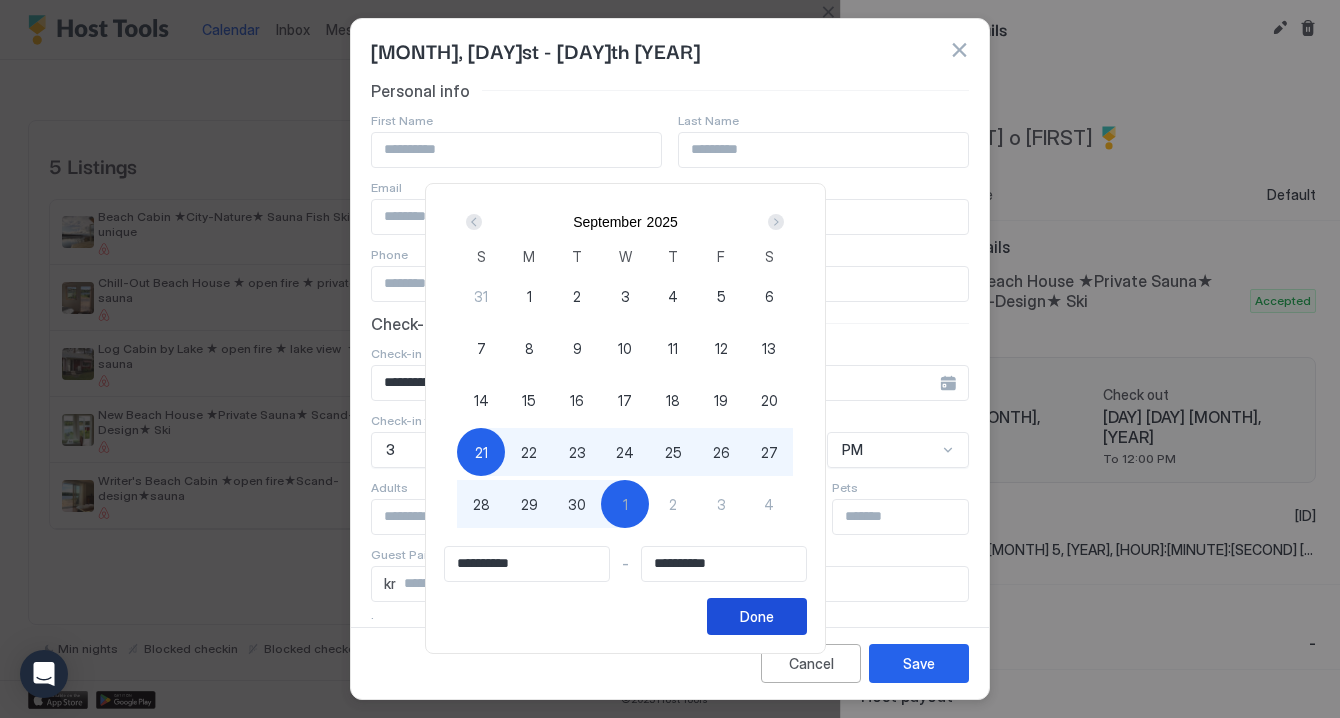click on "Done" at bounding box center [757, 616] 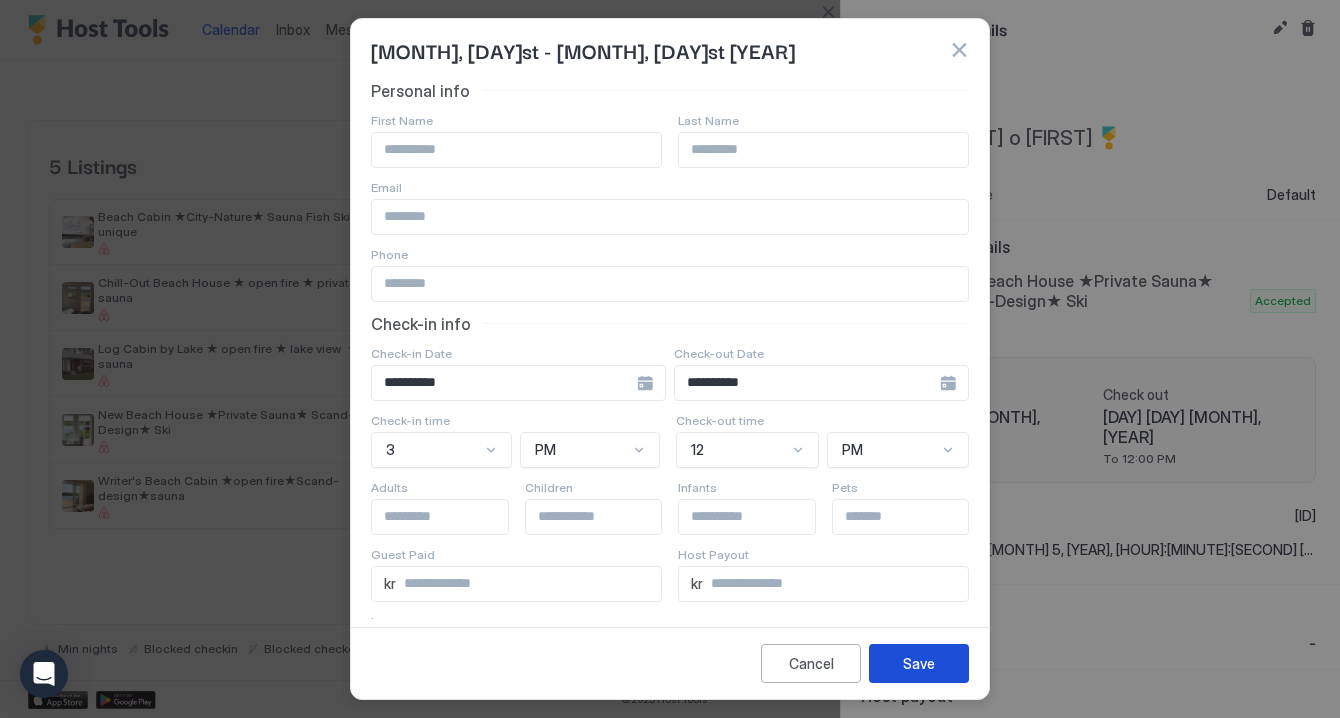 click on "Save" at bounding box center (919, 663) 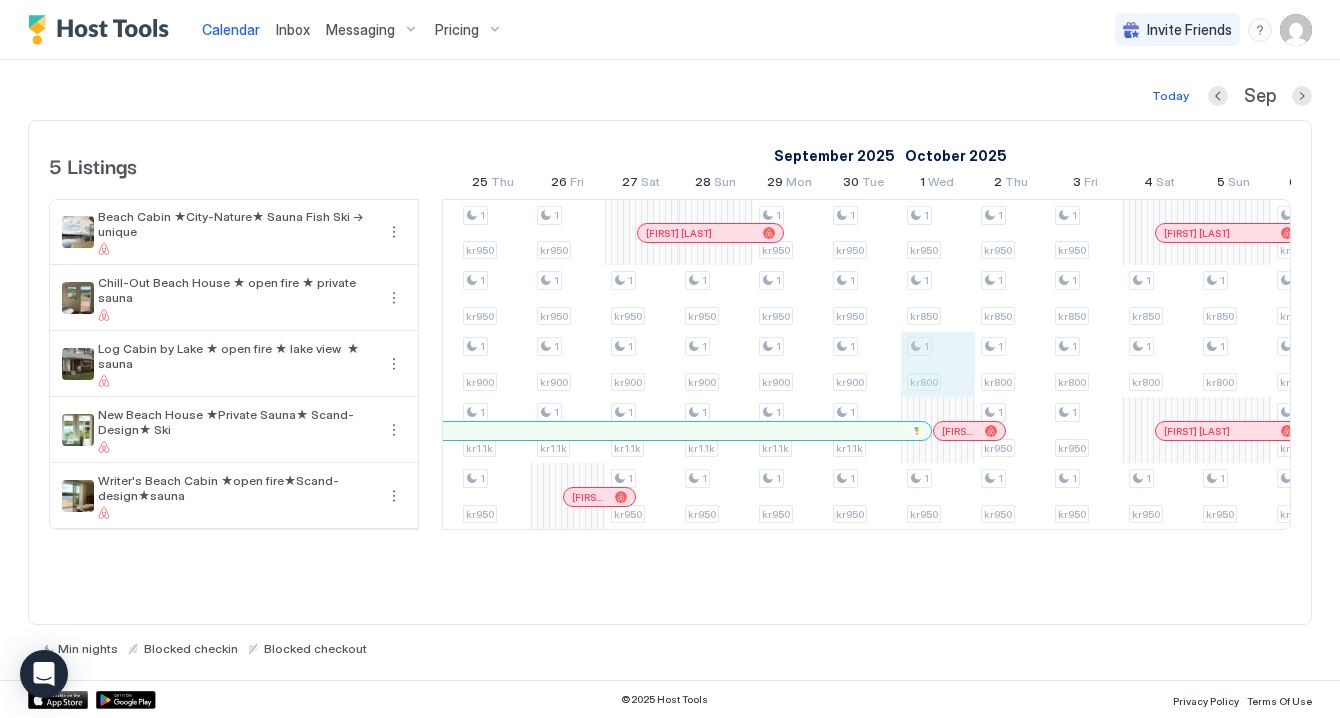click on "1 kr950 1 kr950 1 kr1.1k 1 kr950 1 kr1.1k 1 kr950 1 kr950 1 kr1.1k 1 kr950 1 kr950 1 kr950 1 kr950 1 kr1.1k 1 kr950 1 kr1.1k 1 kr1.1k 1 kr950 1 kr1.1k 1 kr1.1k 1 kr950 1 kr1.1k 1 kr950 1 kr950 1 kr900 1 kr1.1k 1 kr950 1 kr950 1 kr900 1 kr950 1 kr950 1 kr900 1 kr1.1k 1 kr950 1 kr950 1 kr950 1 kr900 1 kr950 1 kr950 1 kr900 1 kr1.1k 1 kr950 1 kr950 1 kr900 1 kr1.1k 1 kr950 1 kr950 1 kr900 1 kr1.1k 1 kr950 1 kr950 1 kr900 1 kr1.1k 1 kr950 1 kr950 1 kr950 1 kr900 1 kr1.1k 1 kr950 1 kr950 1 kr950 1 kr900 1 kr950 1 kr950 1 kr950 1 kr900 1 kr950 1 kr950 1 kr900 1 kr950 1 kr900 1 kr950 1 kr950 1 kr900 1 kr950 1 kr950 1 kr900 1 kr1.1k 1 kr950 1 kr900 1 kr1.1k 1 kr950 1 kr900 1 kr1.1k 1 kr950 1 kr950 1 kr900 1 kr950 1 kr950 1 kr900 1 kr1.1k 1 kr950 1 kr900 1 kr1.1k 1 kr950 1 kr950 1 kr950 1 kr900 1 kr1.1k 1 kr950 1 kr950 1 kr950 1 kr900 1 kr1.1k 1 kr950 1 kr950 1 kr950 1 kr900 1 kr1.1k 1 kr950 1 1 1" at bounding box center [-246, 364] 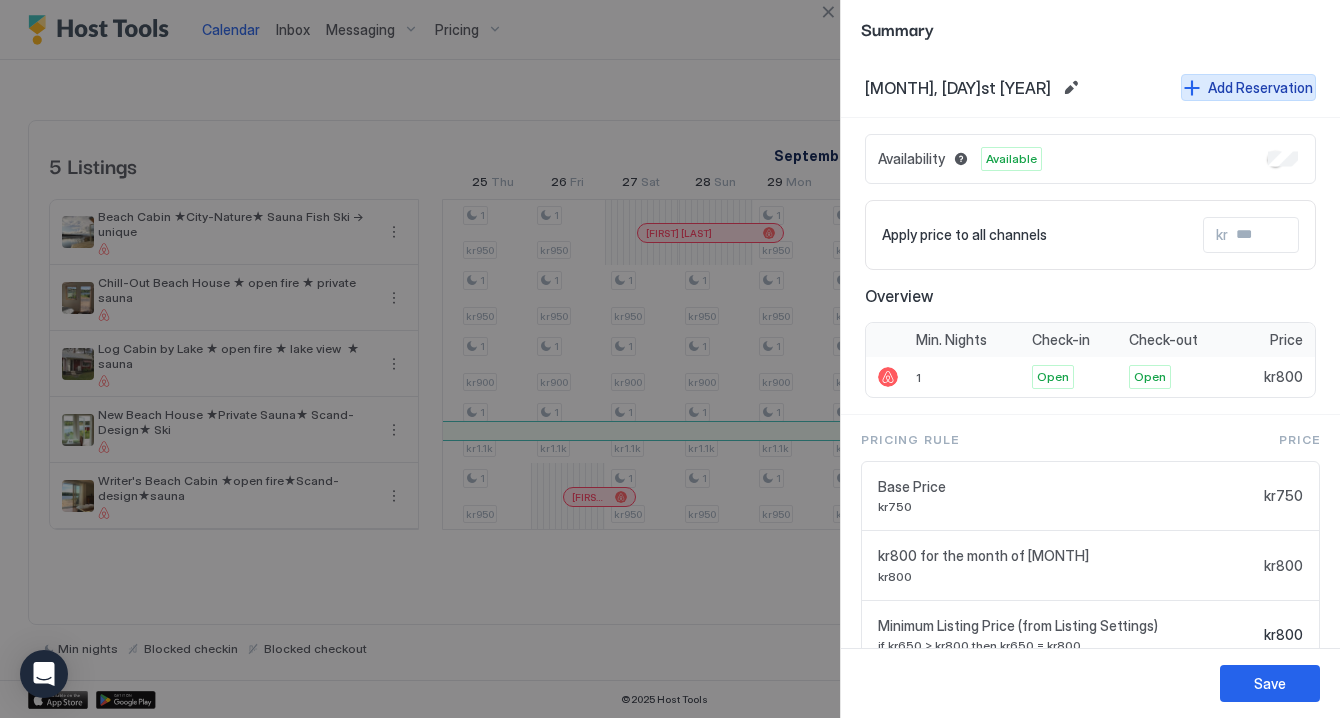 click on "Add Reservation" at bounding box center [1248, 87] 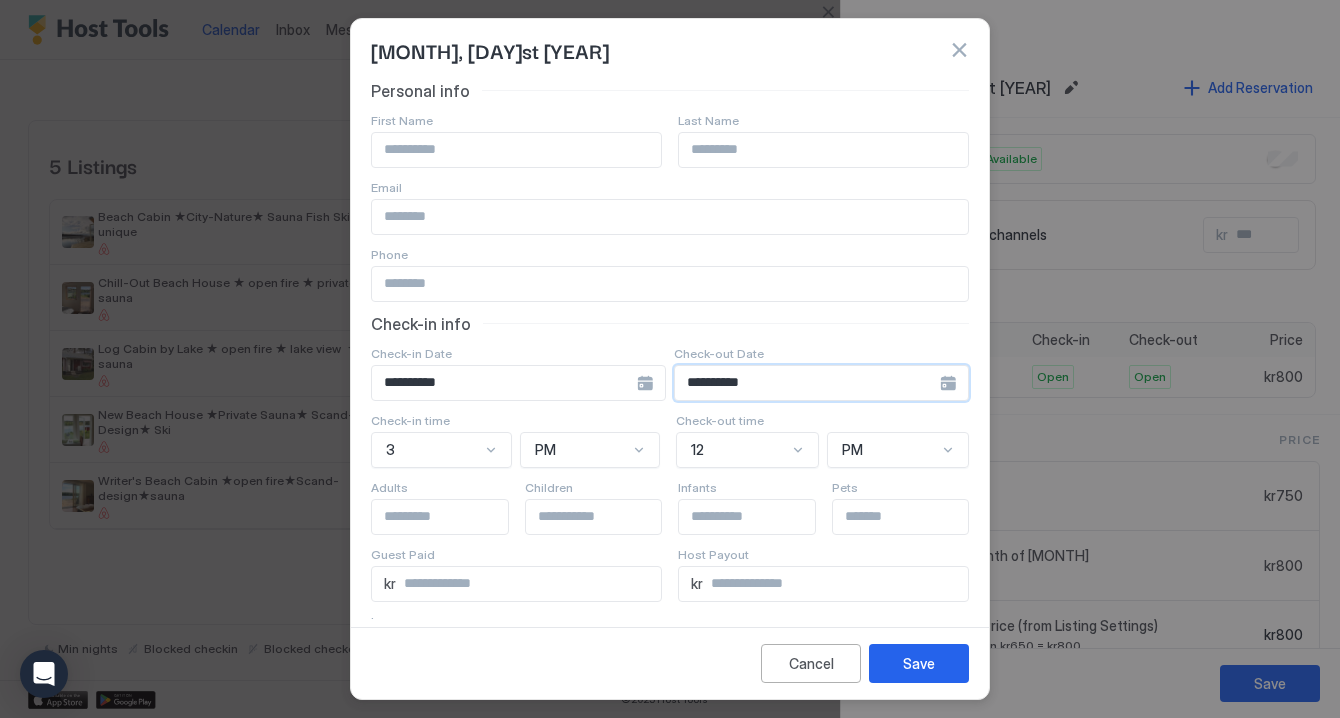 click on "**********" at bounding box center [504, 383] 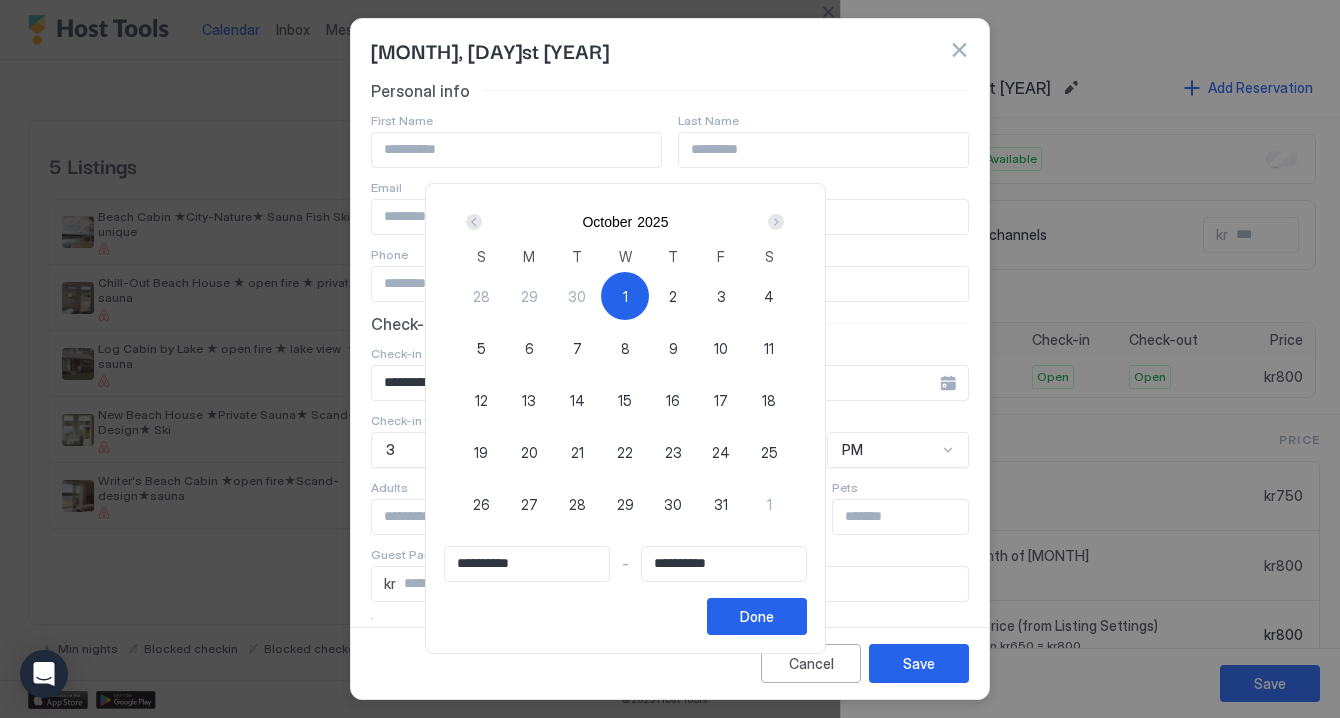 click on "1" at bounding box center [625, 296] 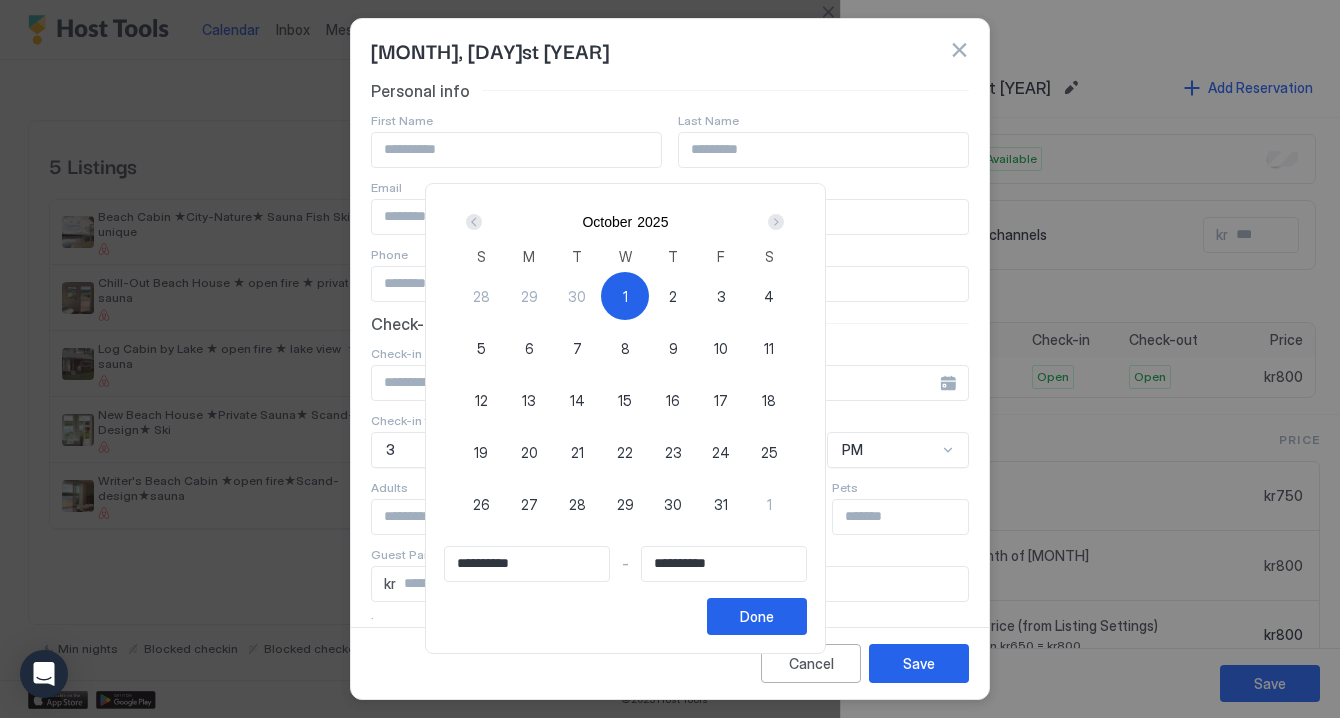 type 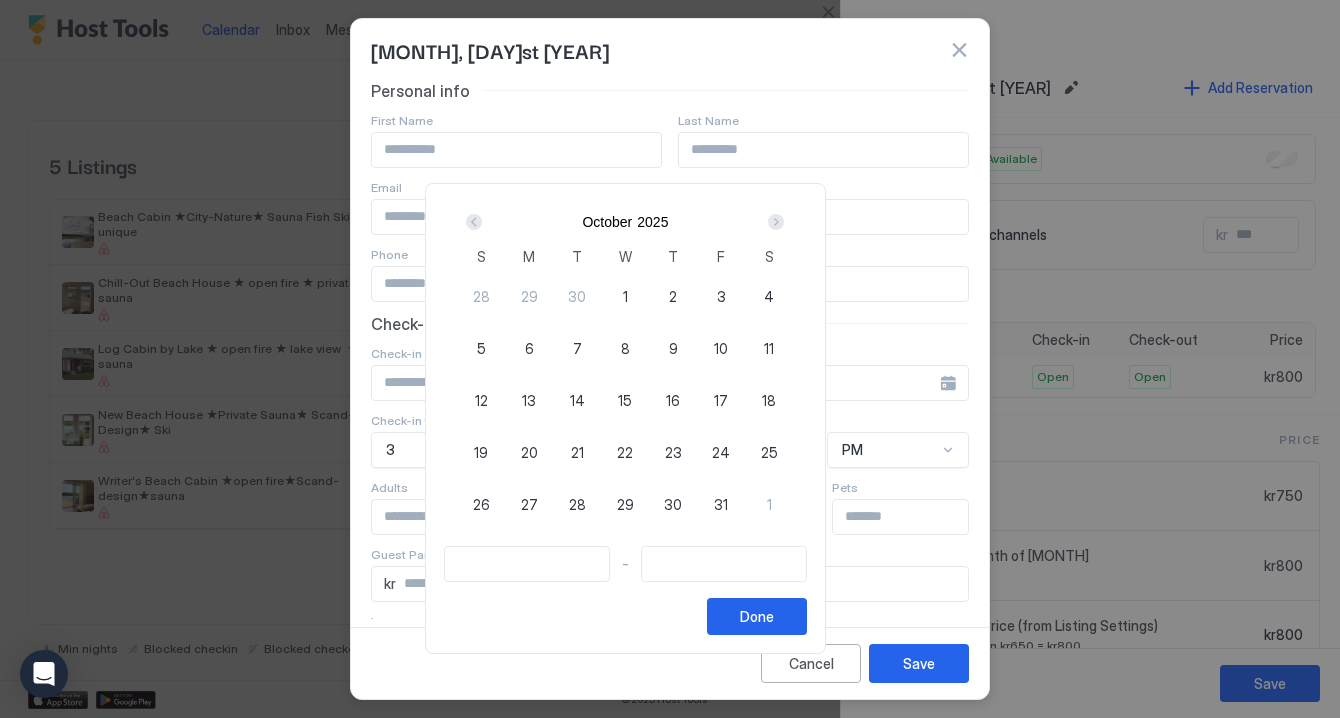 click on "6" at bounding box center (529, 348) 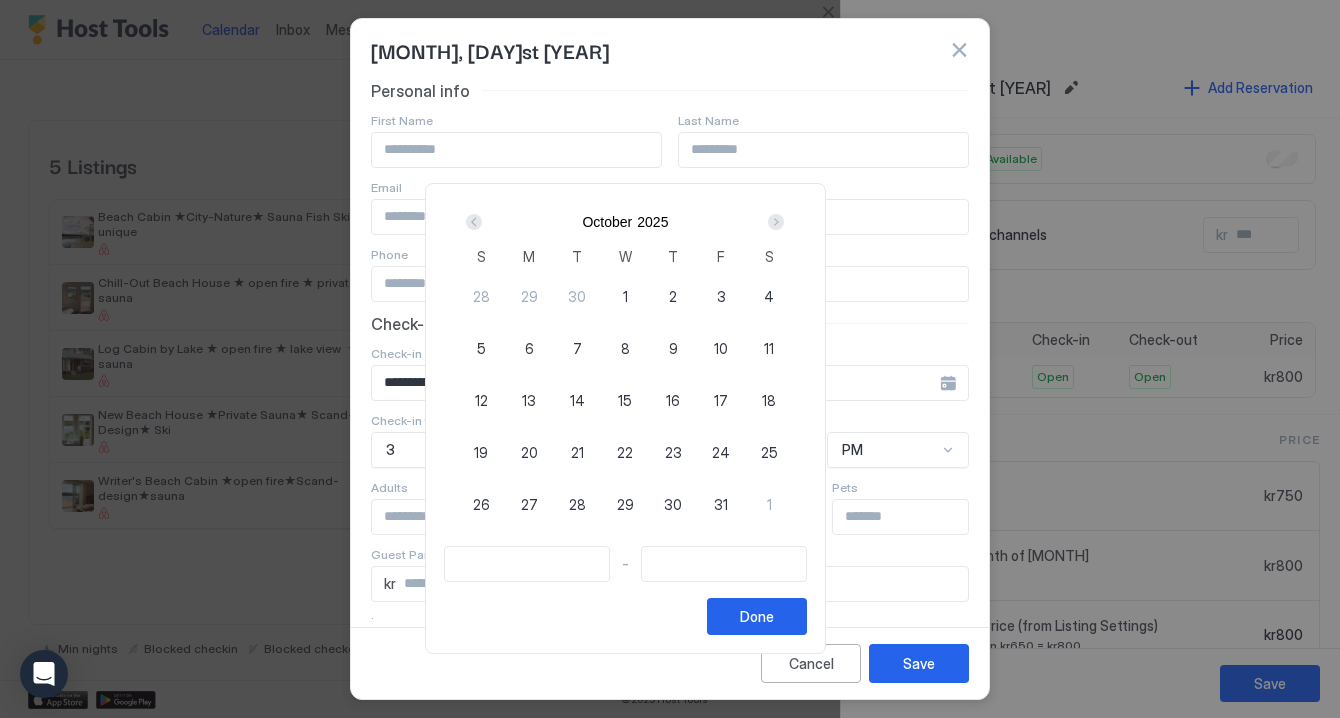 type on "**********" 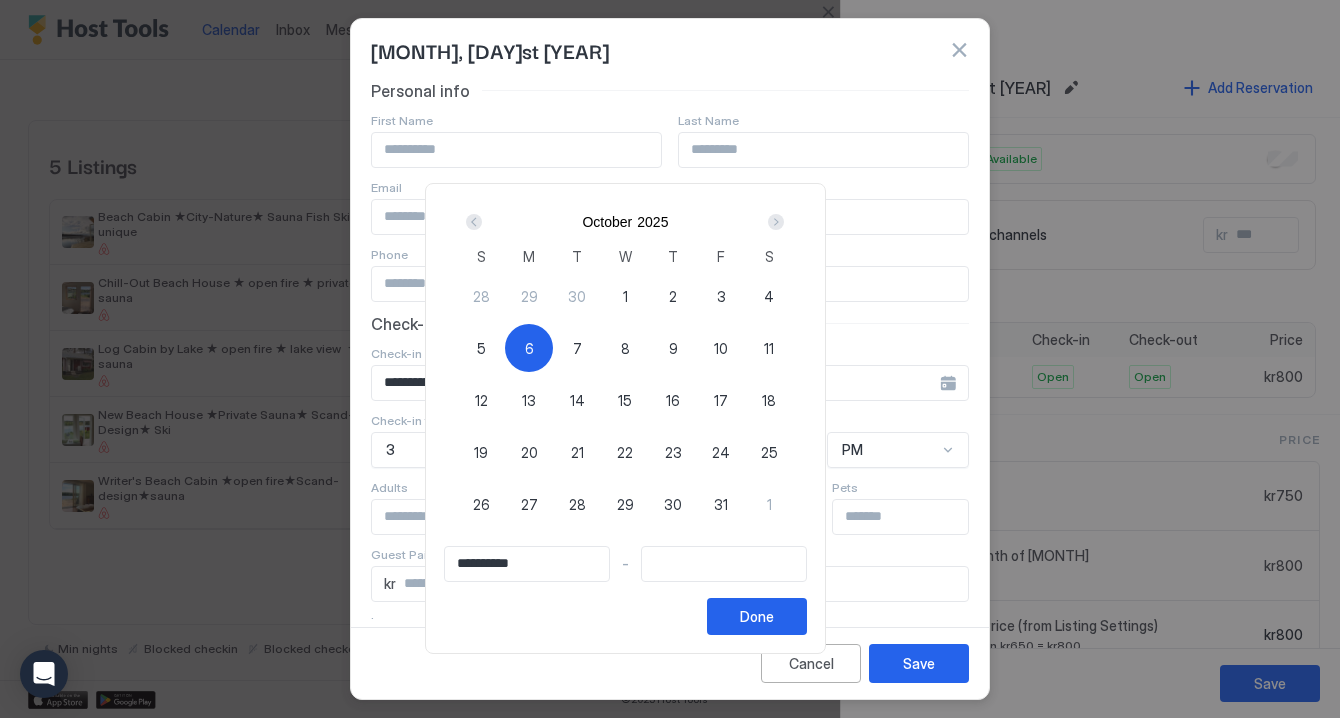 type on "**********" 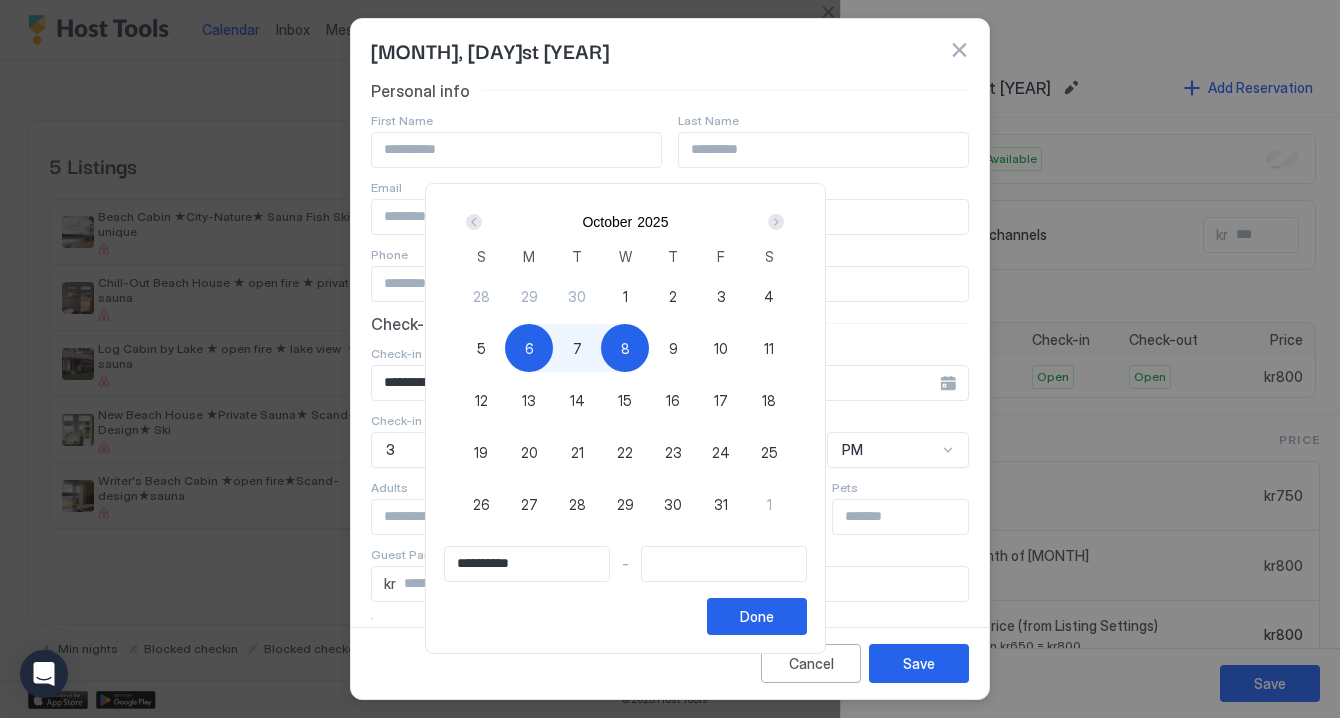 click on "1" at bounding box center [625, 296] 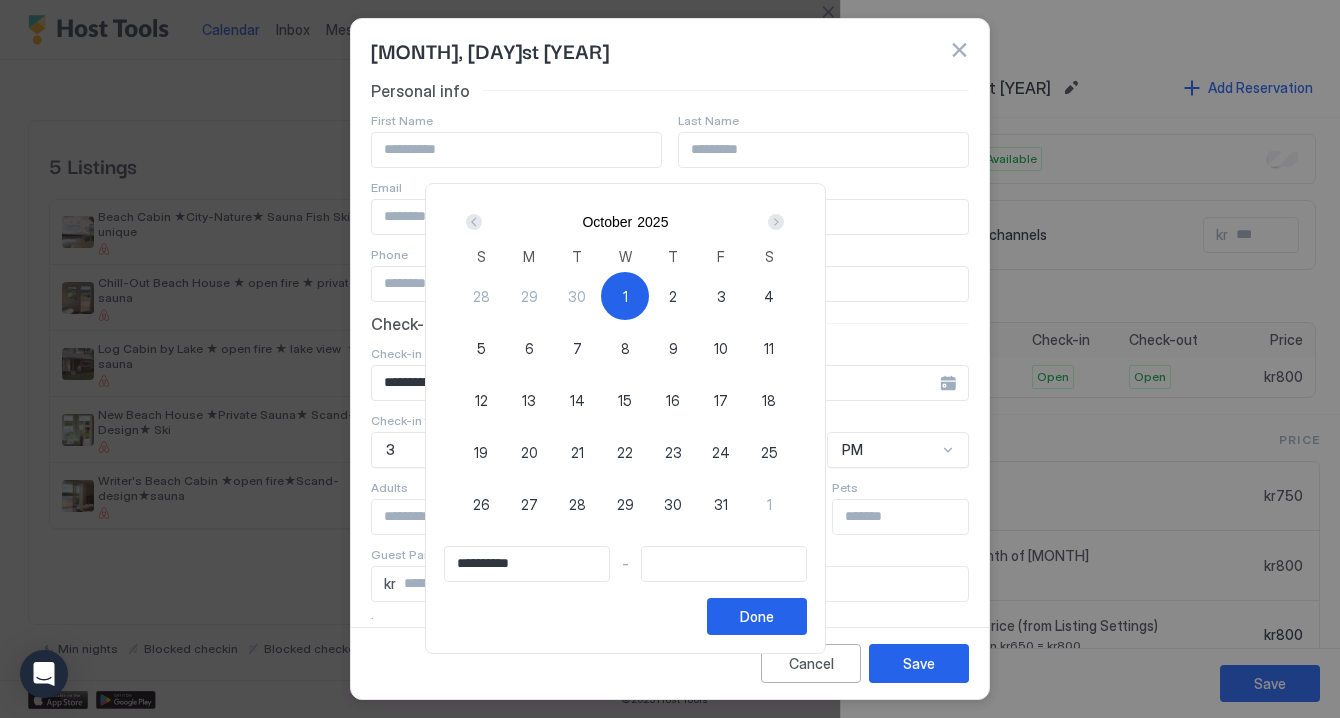 type on "**********" 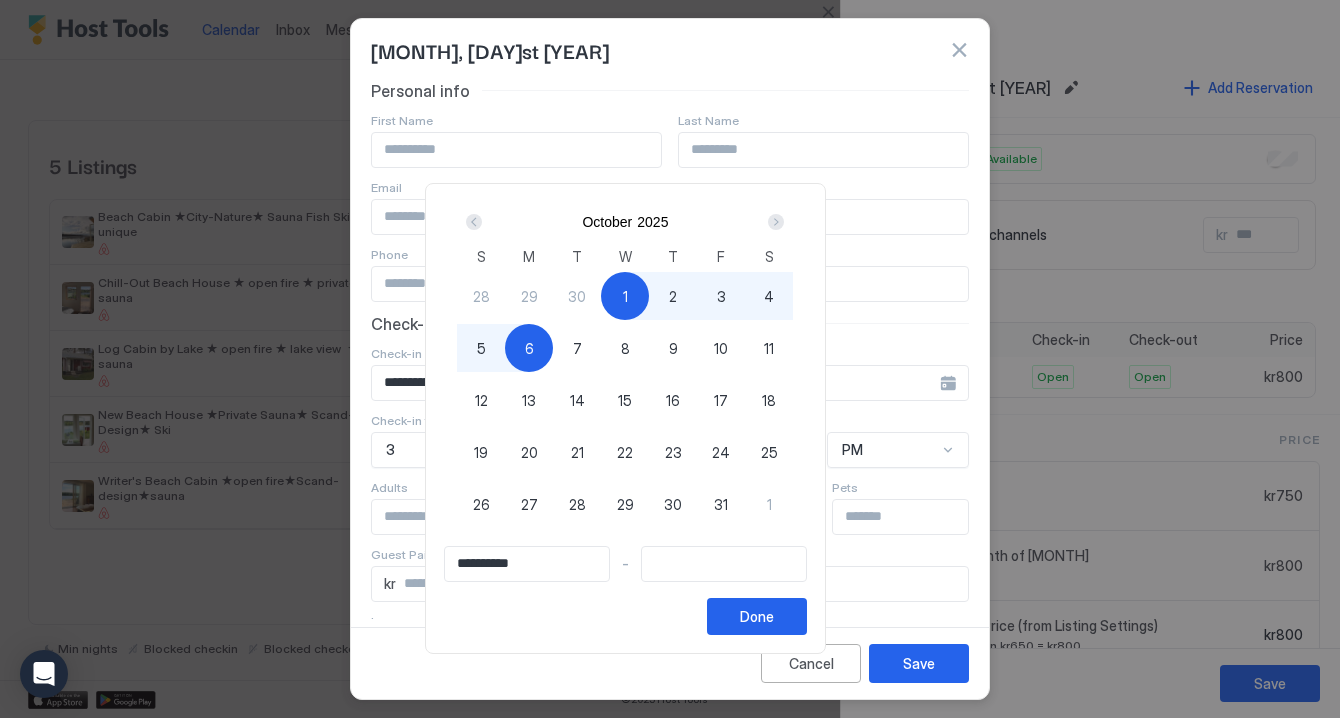 click on "6" at bounding box center [529, 348] 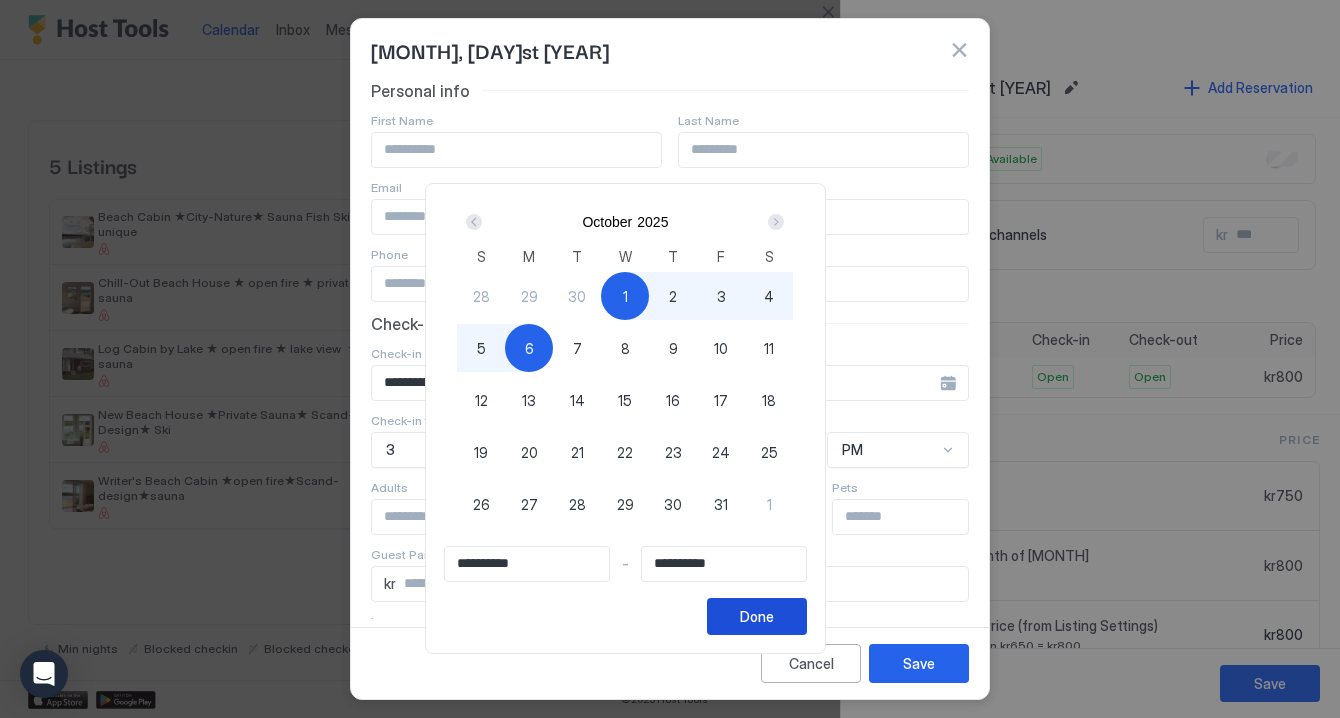 click on "Done" at bounding box center [757, 616] 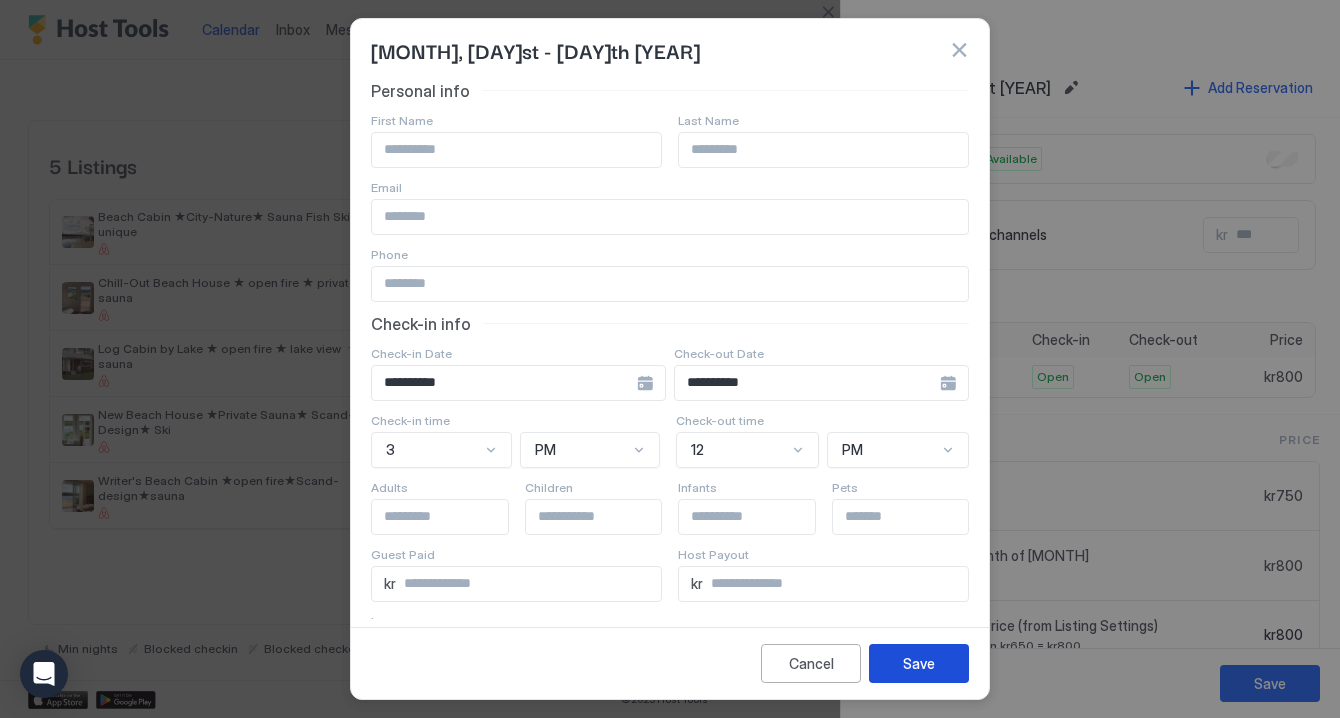 click on "Save" at bounding box center (919, 663) 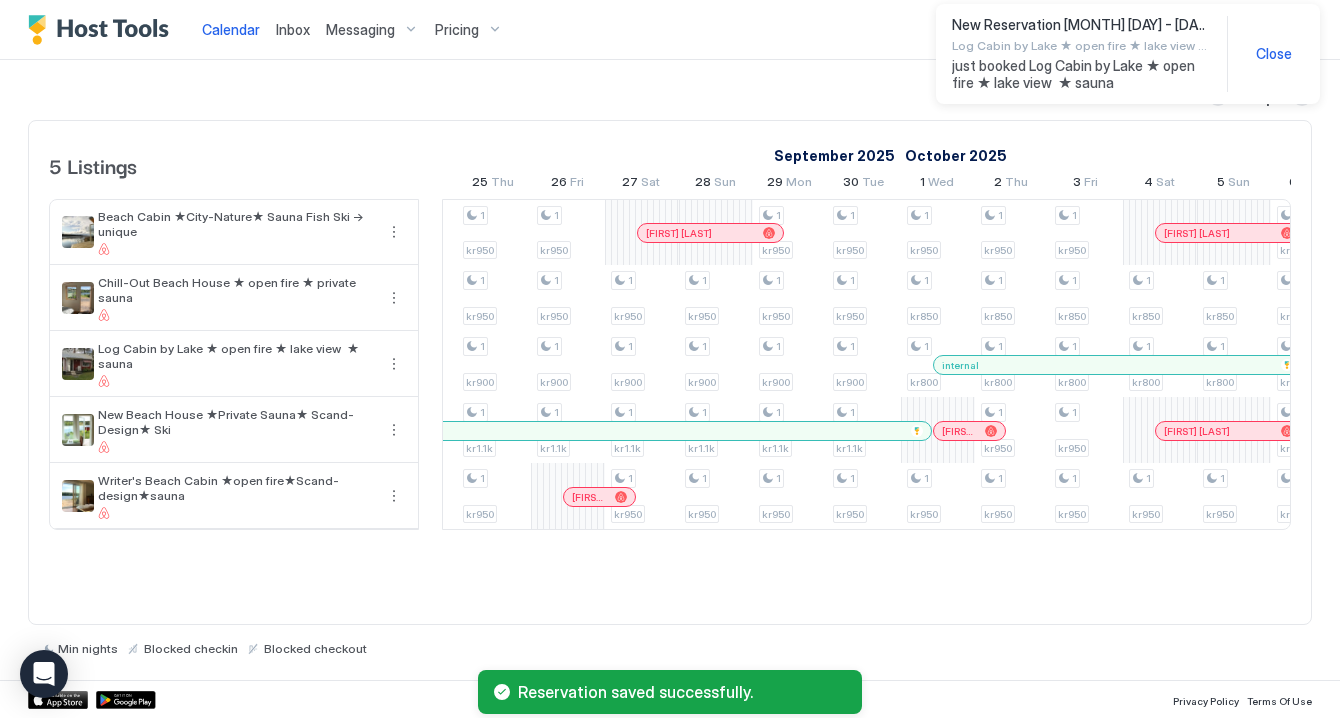 click at bounding box center (960, 365) 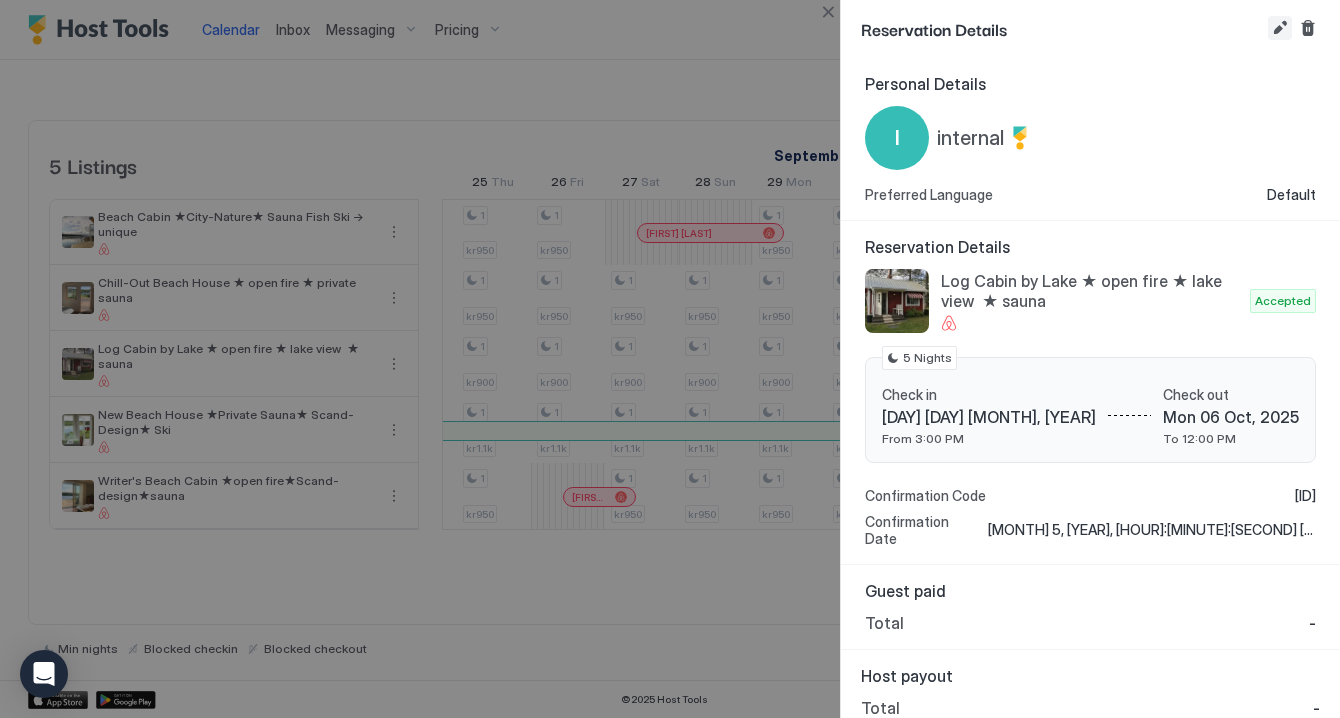 click at bounding box center (1280, 28) 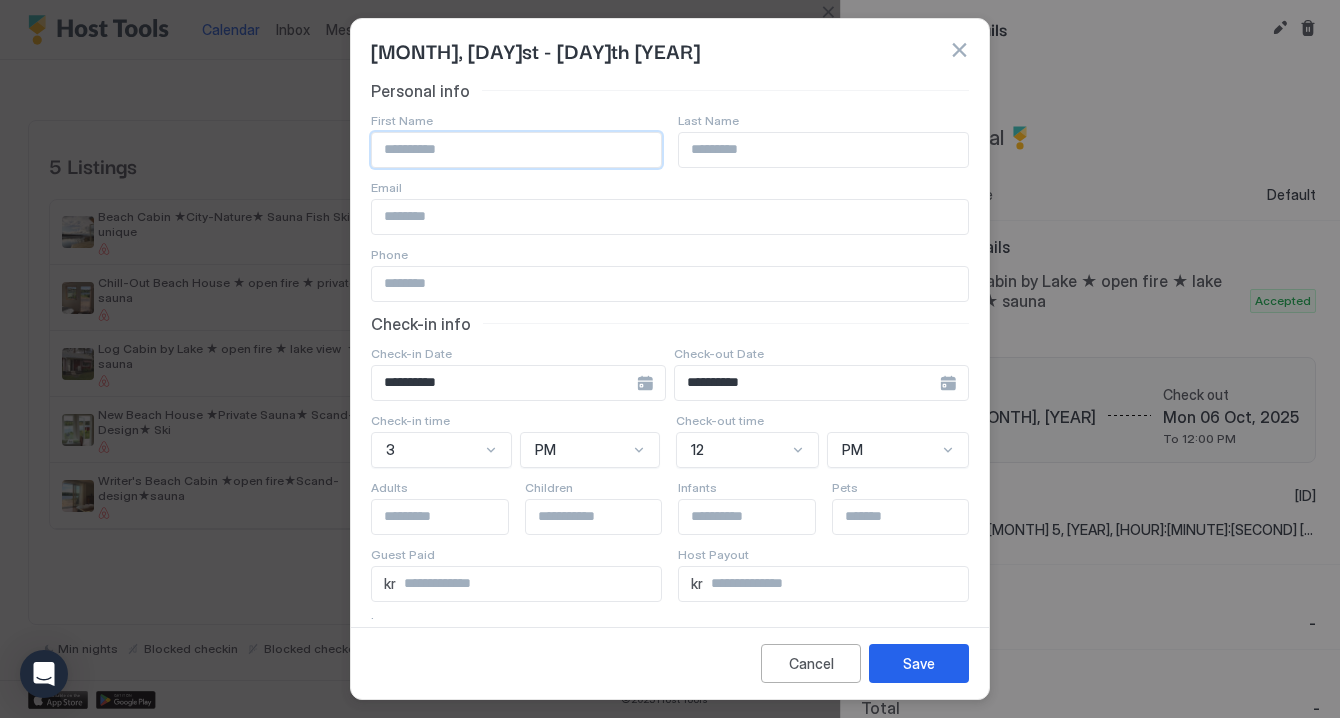 click at bounding box center (516, 150) 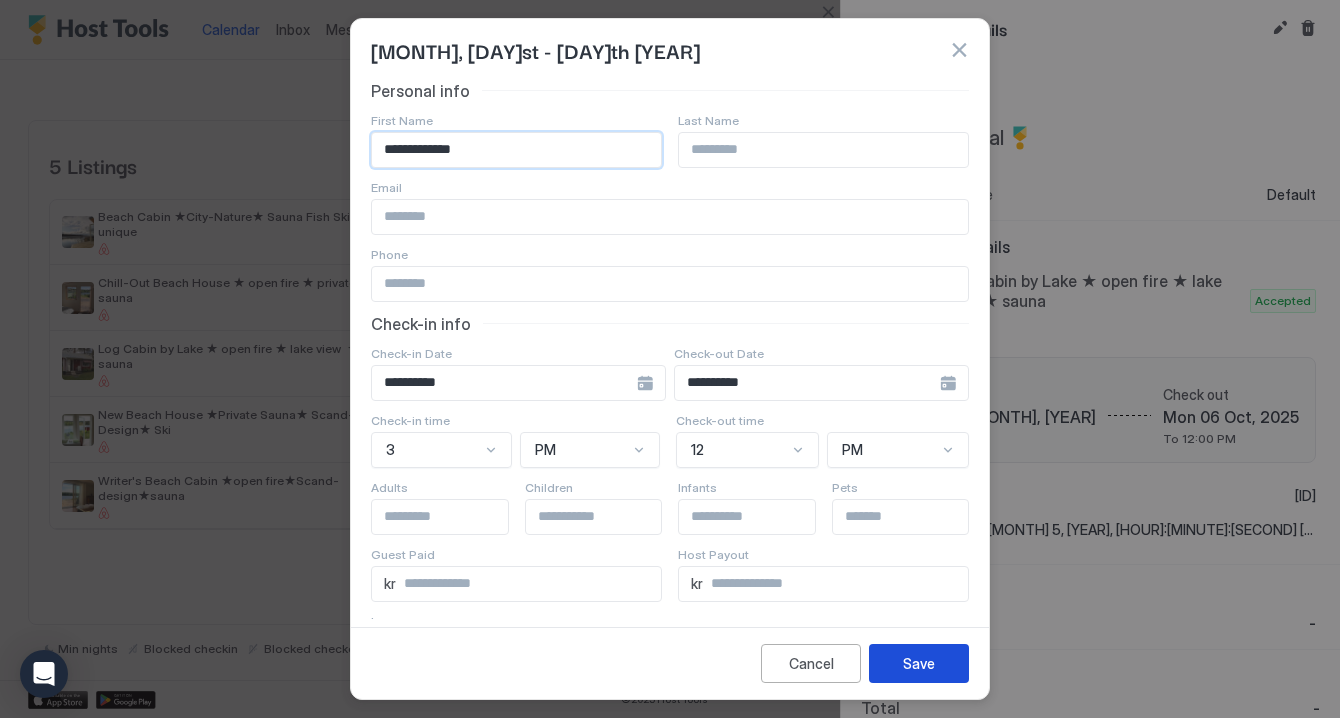 type on "**********" 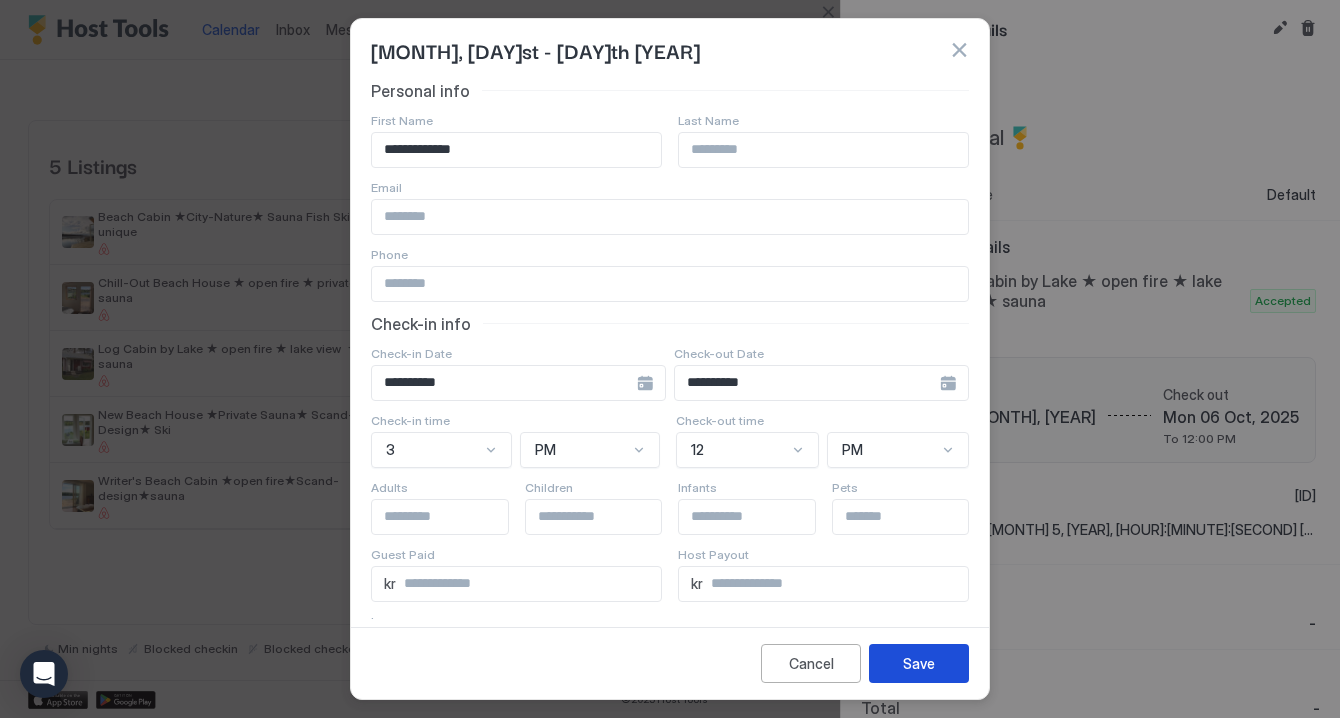 click on "Save" at bounding box center (919, 663) 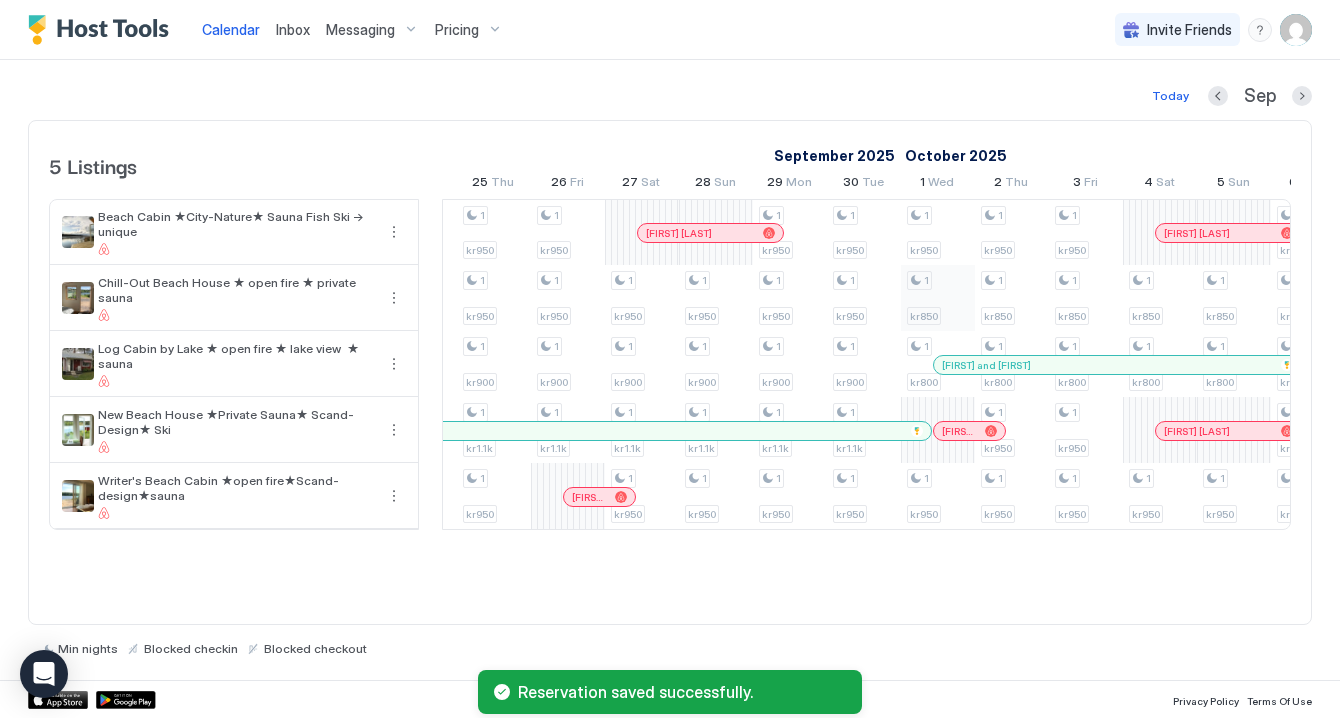 click on "1 kr950 1 kr950 1 kr1.1k 1 kr950 1 kr1.1k 1 kr950 1 kr950 1 kr1.1k 1 kr950 1 kr950 1 kr950 1 kr950 1 kr1.1k 1 kr950 1 kr1.1k 1 kr1.1k 1 kr950 1 kr1.1k 1 kr1.1k 1 kr950 1 kr1.1k 1 kr950 1 kr950 1 kr900 1 kr1.1k 1 kr950 1 kr950 1 kr900 1 kr950 1 kr950 1 kr900 1 kr1.1k 1 kr950 1 kr950 1 kr950 1 kr900 1 kr950 1 kr950 1 kr900 1 kr1.1k 1 kr950 1 kr950 1 kr900 1 kr1.1k 1 kr950 1 kr950 1 kr900 1 kr1.1k 1 kr950 1 kr950 1 kr900 1 kr1.1k 1 kr950 1 kr950 1 kr950 1 kr900 1 kr1.1k 1 kr950 1 kr950 1 kr950 1 kr900 1 kr950 1 kr950 1 kr950 1 kr900 1 kr950 1 kr950 1 kr900 1 kr950 1 kr900 1 kr950 1 kr950 1 kr900 1 kr950 1 kr950 1 kr900 1 kr1.1k 1 kr950 1 kr900 1 kr1.1k 1 kr950 1 kr900 1 kr1.1k 1 kr950 1 kr950 1 kr900 1 kr950 1 kr950 1 kr900 1 kr1.1k 1 kr950 1 kr900 1 kr1.1k 1 kr950 1 kr950 1 kr950 1 kr900 1 kr1.1k 1 kr950 1 kr950 1 kr950 1 kr900 1 kr1.1k 1 kr950 1 kr950 1 kr950 1 kr900 1 kr1.1k 1 kr950 1 1 1" at bounding box center (-246, 364) 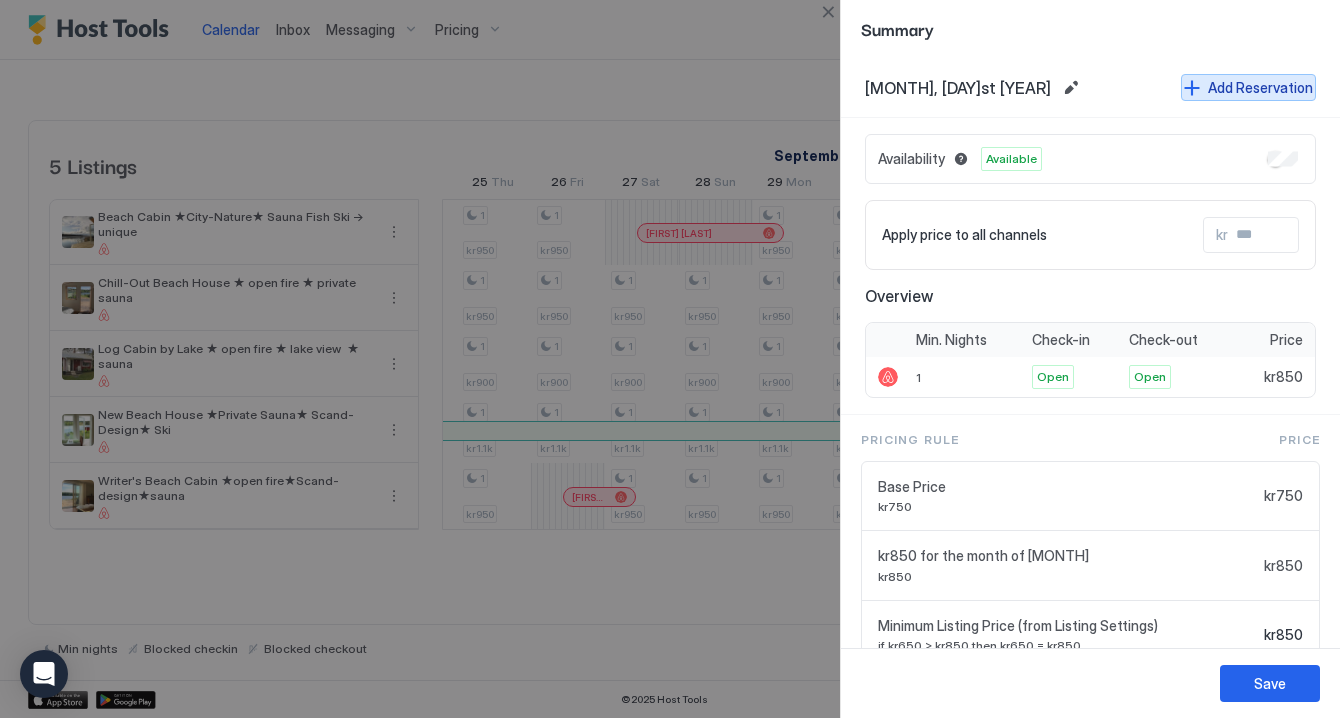 click on "Add Reservation" at bounding box center [1248, 87] 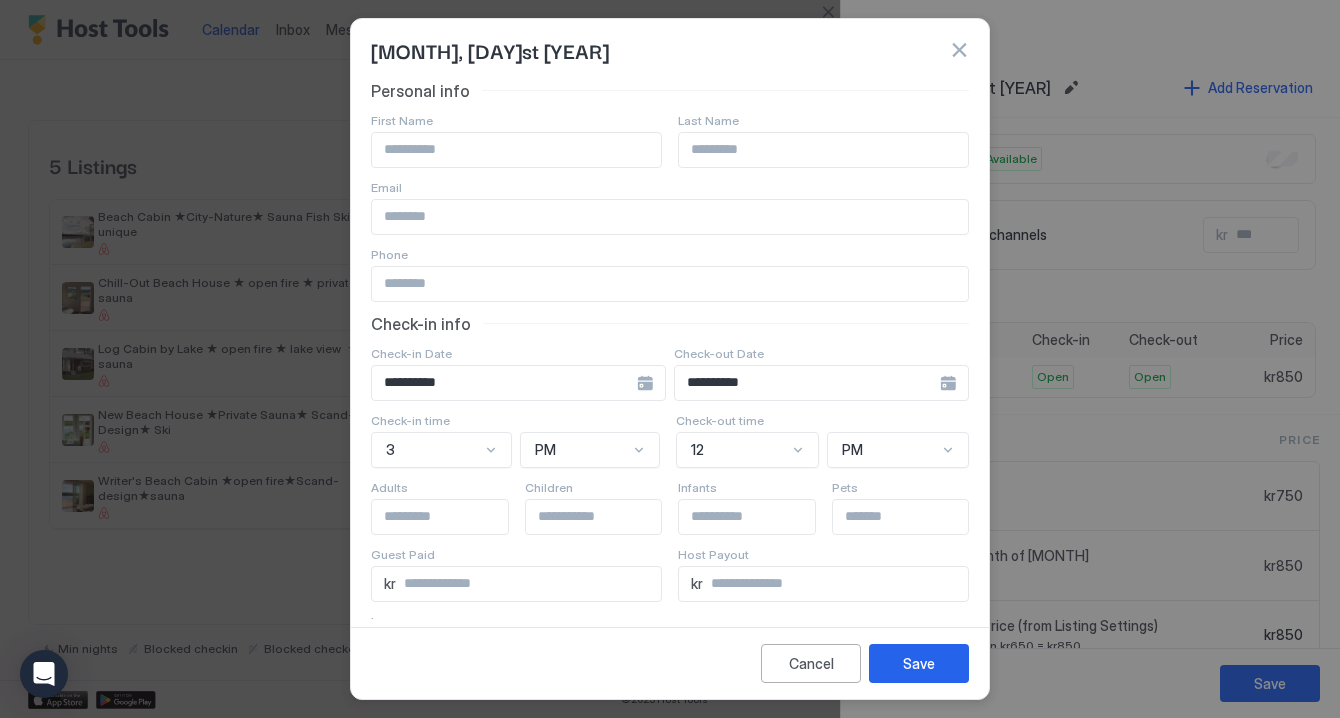 click at bounding box center (516, 150) 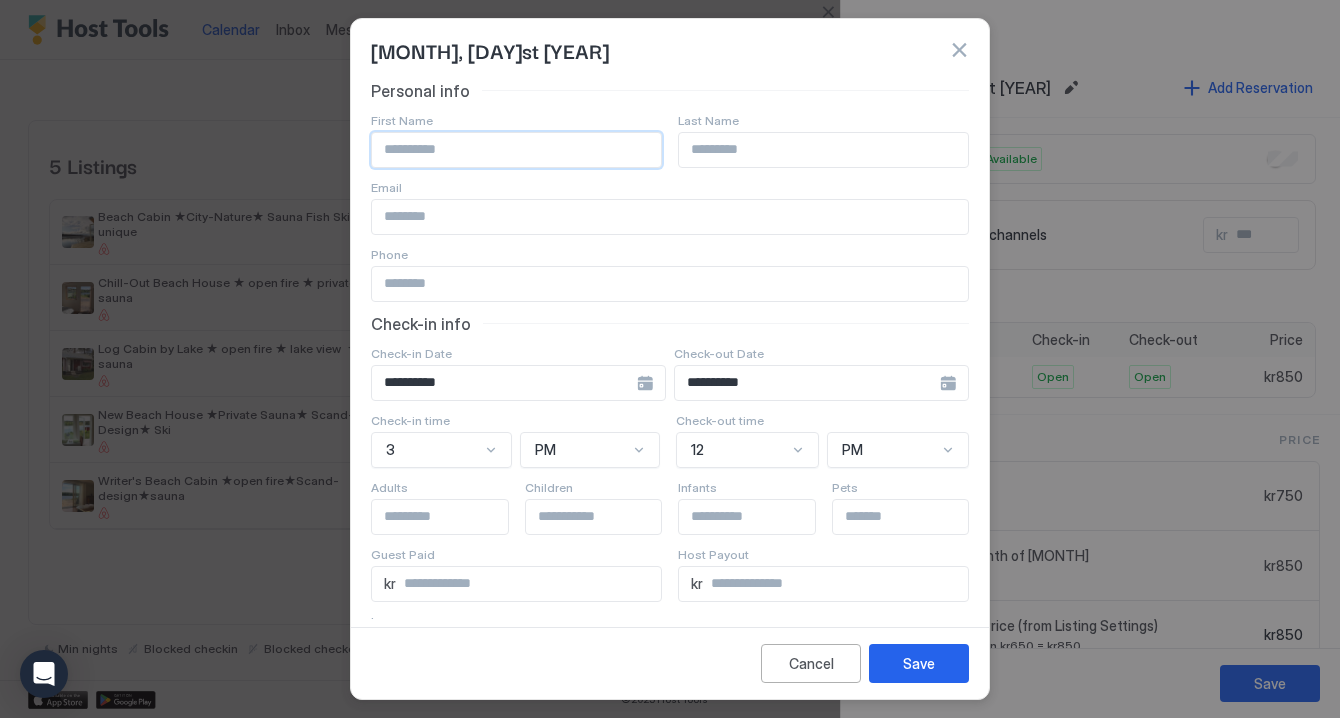 paste on "**********" 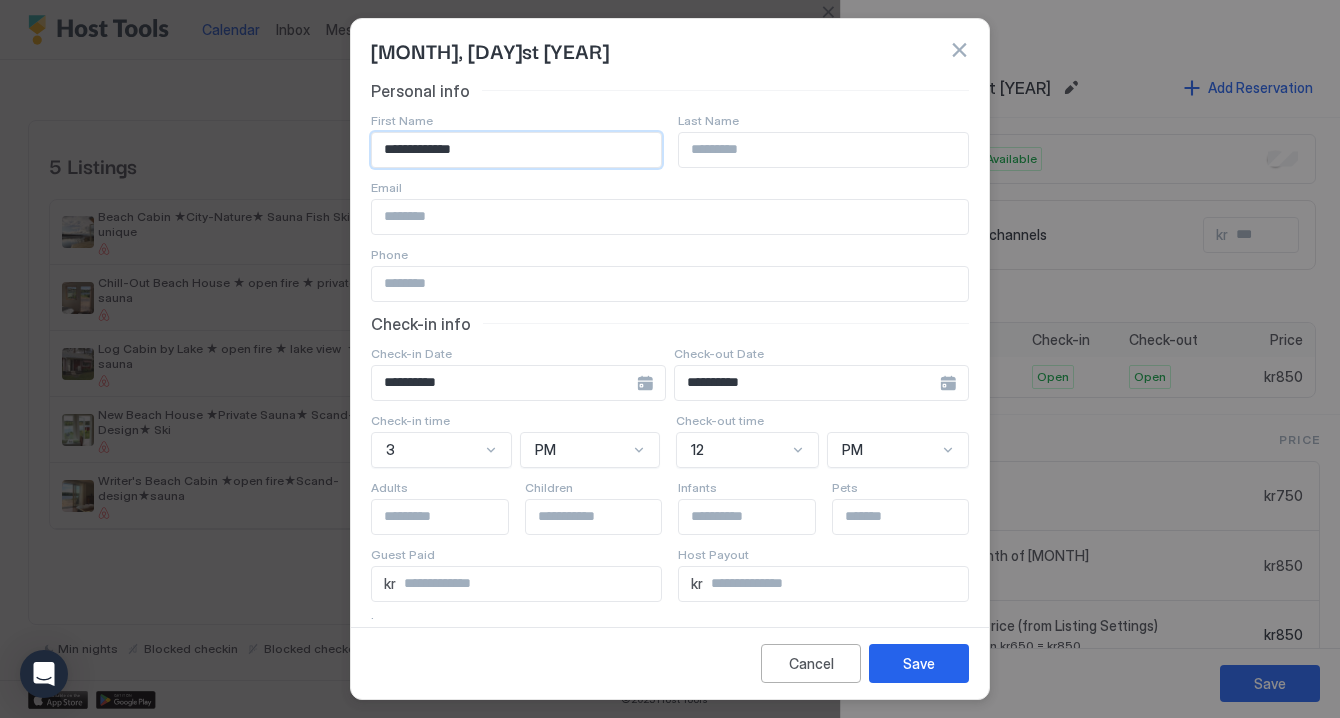 type on "**********" 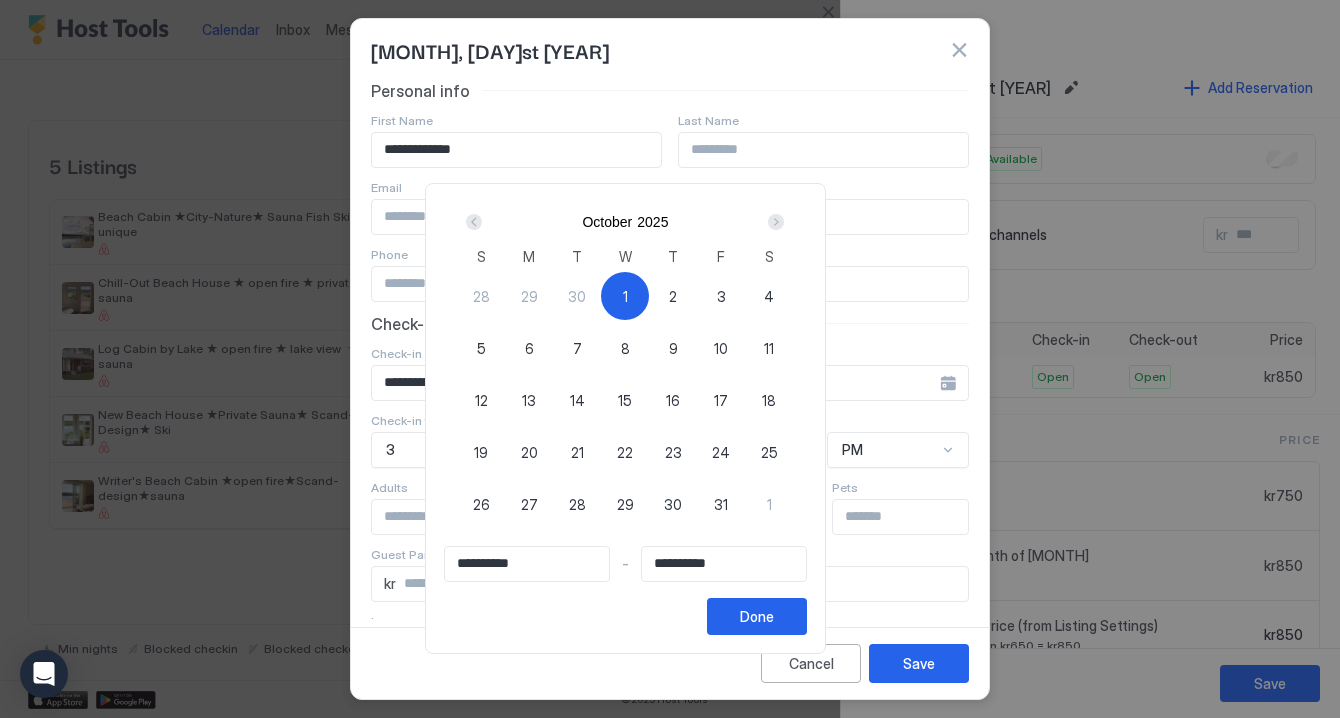 click on "6" at bounding box center (529, 348) 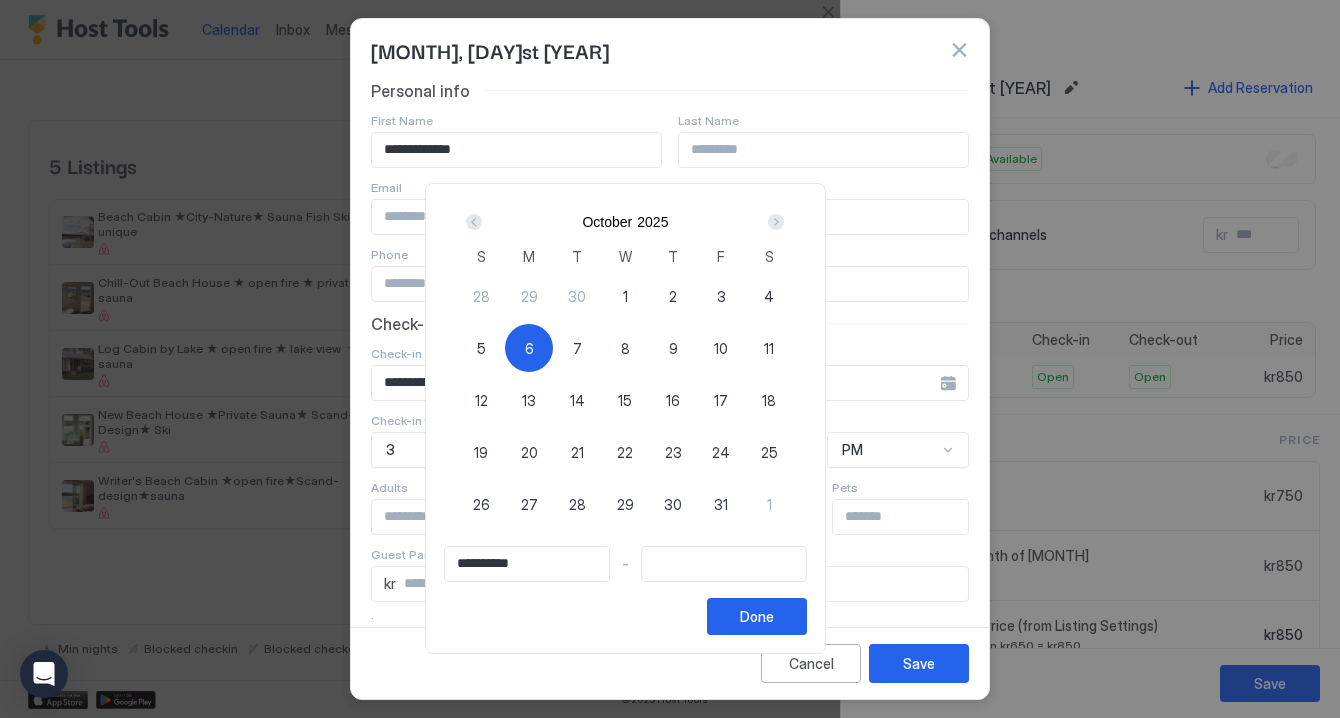 type on "**********" 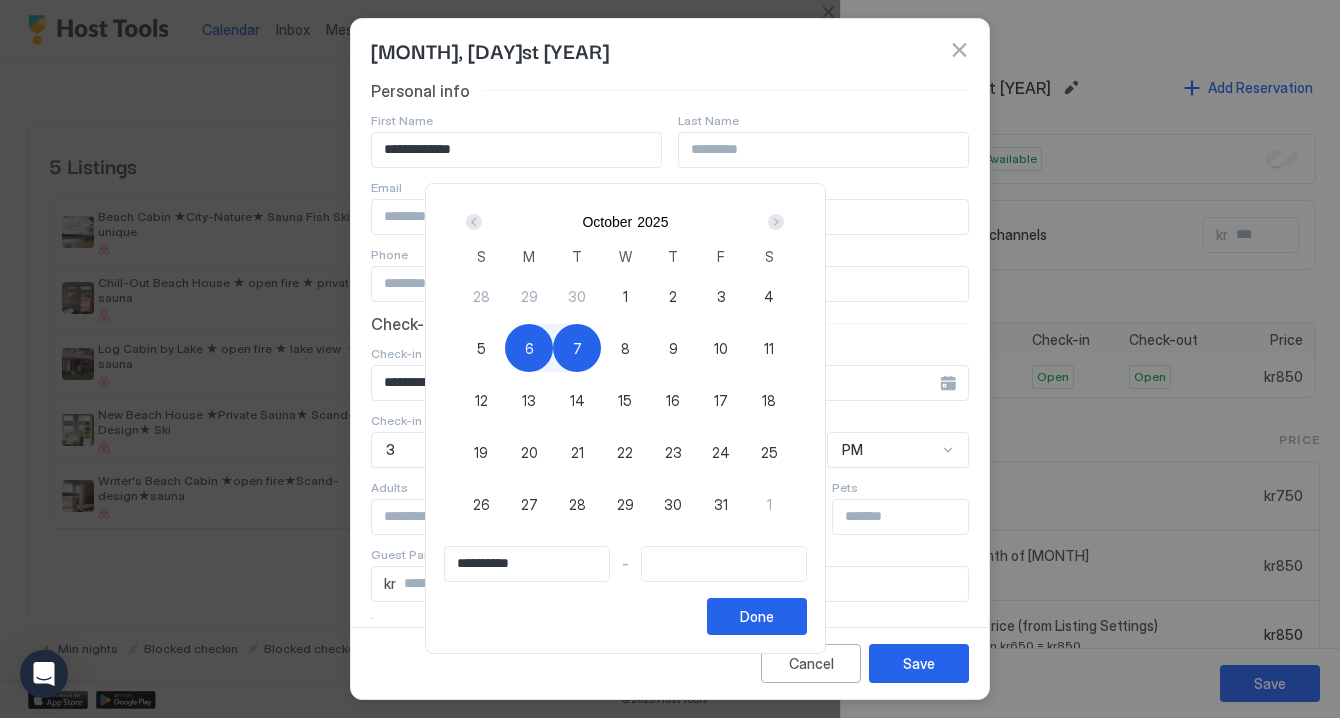 click on "1" at bounding box center [625, 296] 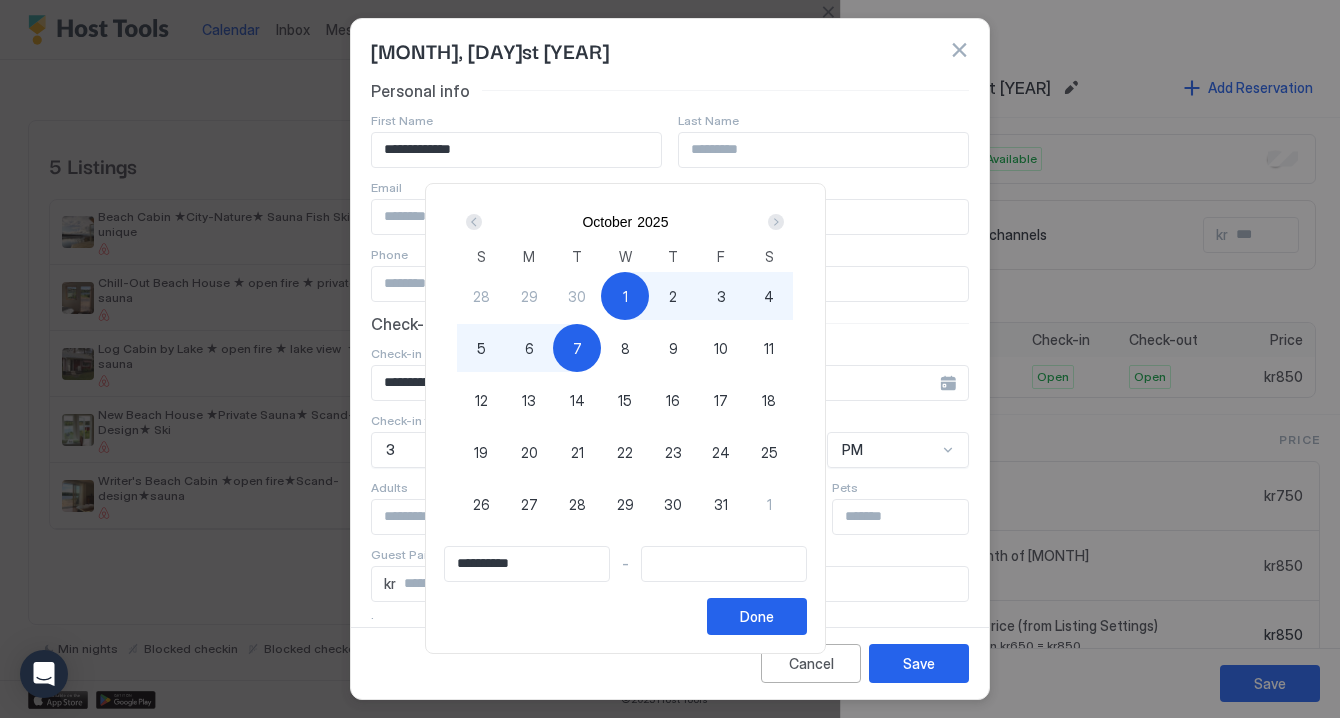 type on "**********" 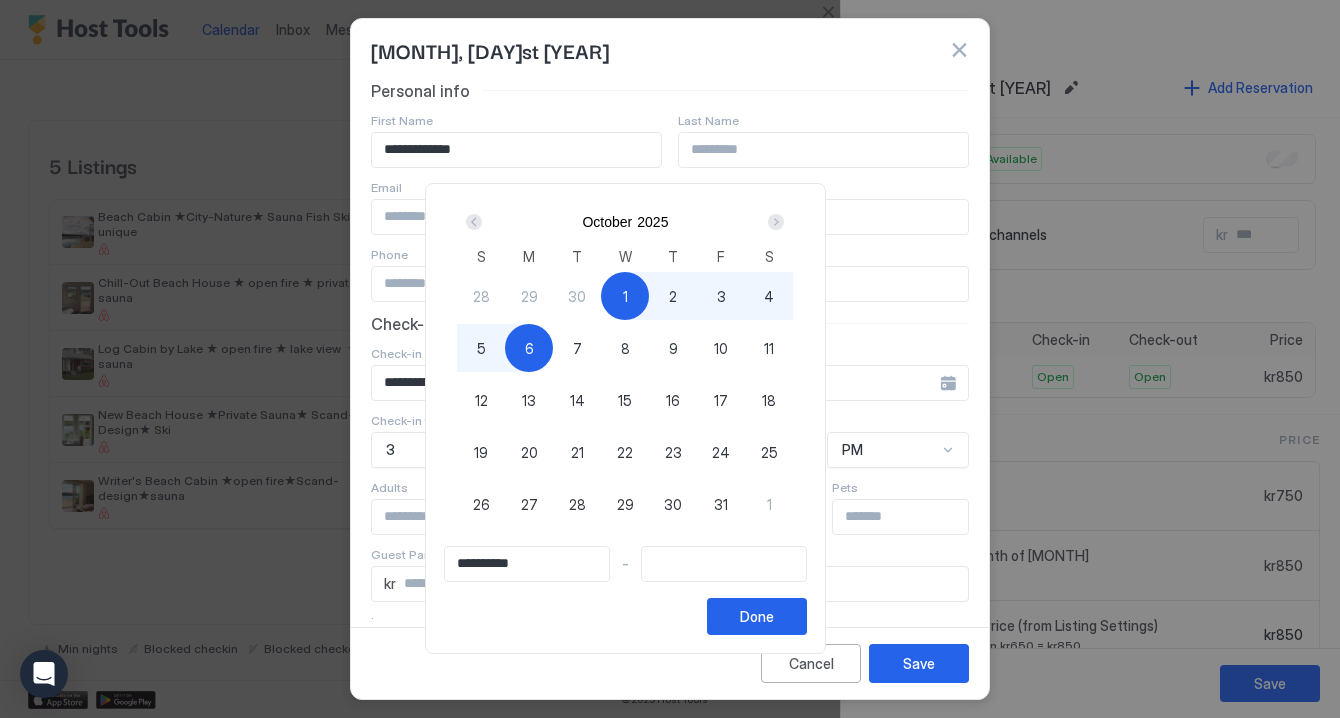 click on "6" at bounding box center [529, 348] 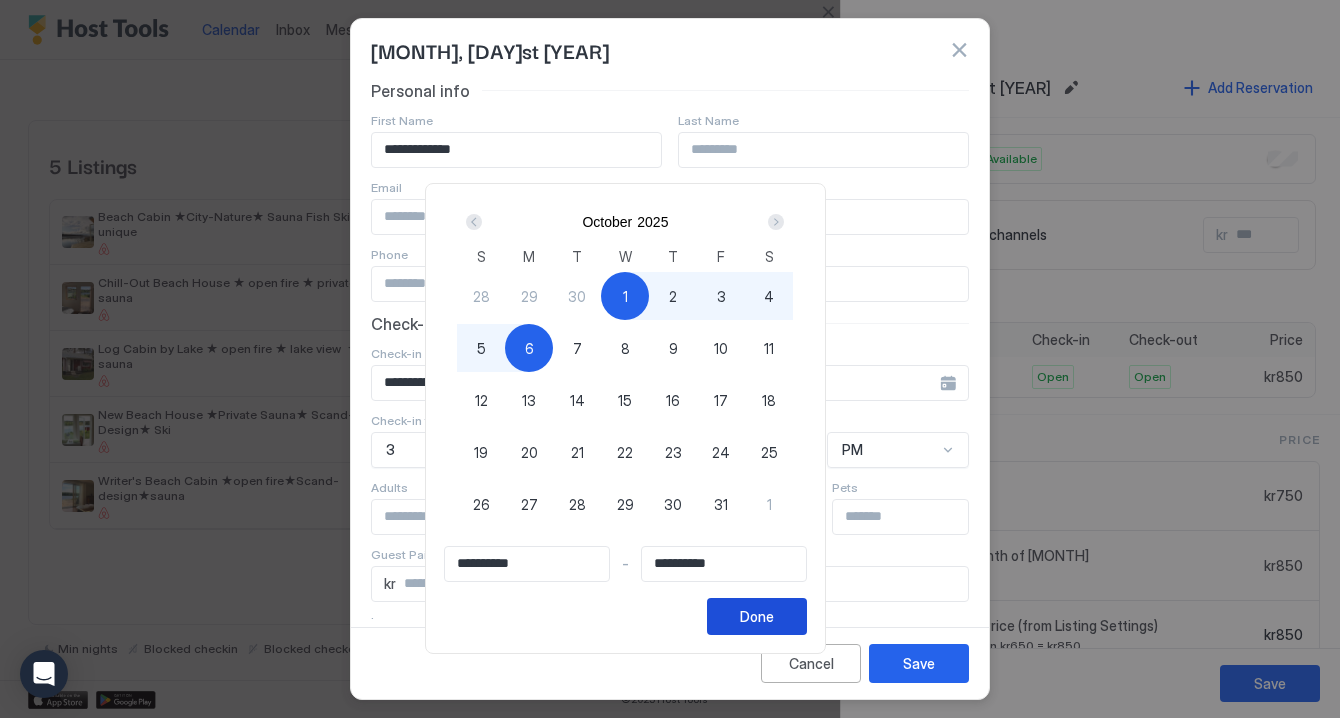 click on "Done" at bounding box center [757, 616] 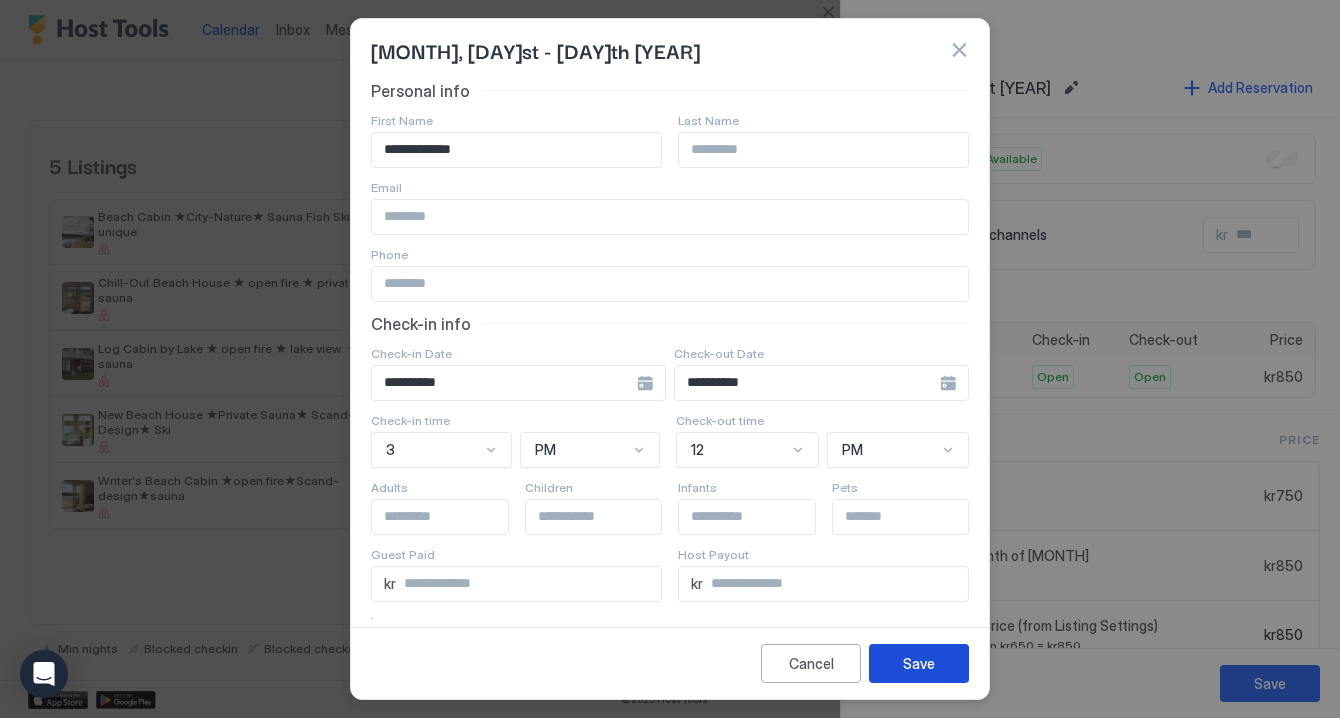 click on "Save" at bounding box center [919, 663] 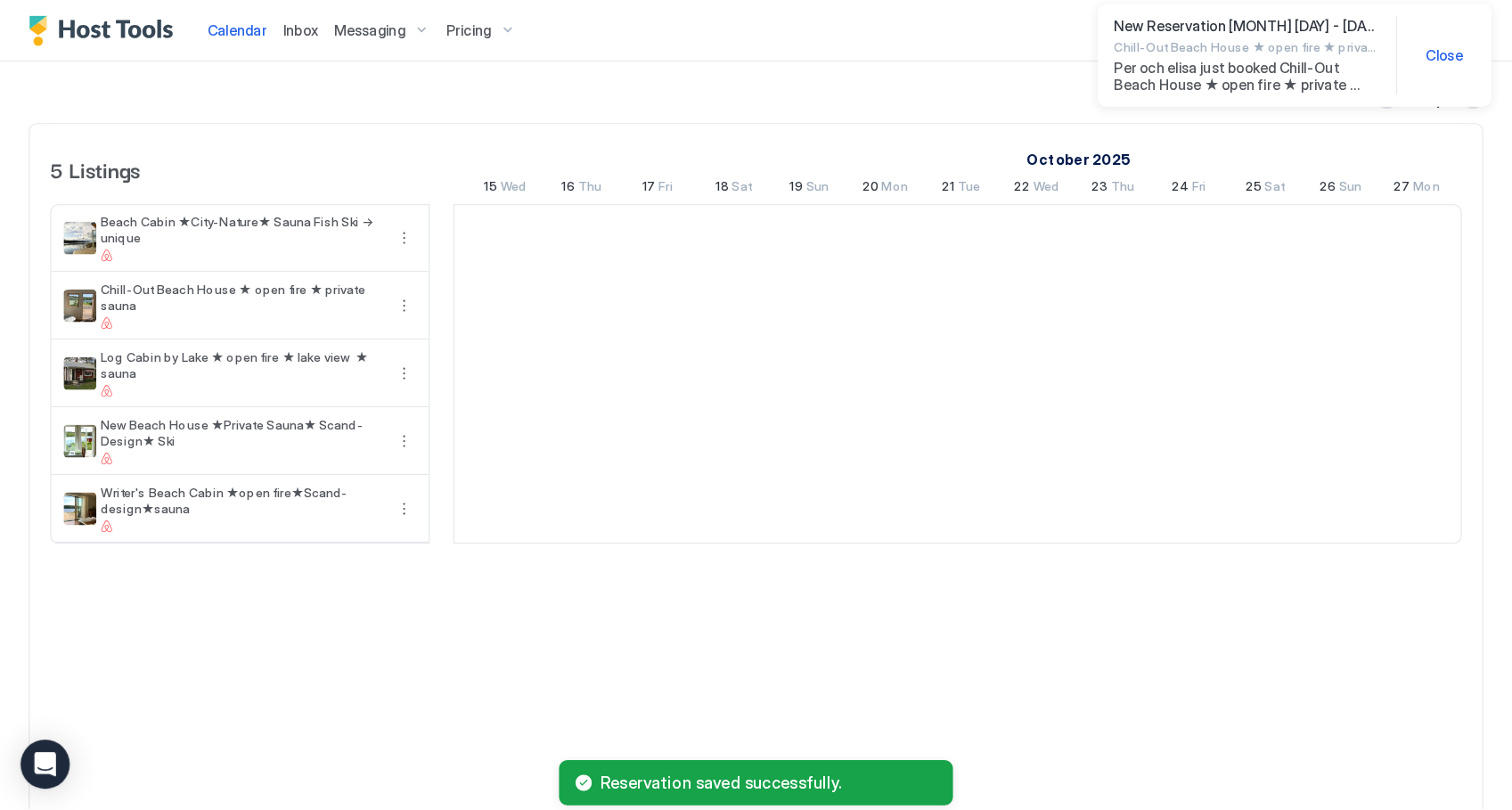 scroll, scrollTop: 0, scrollLeft: 923, axis: horizontal 